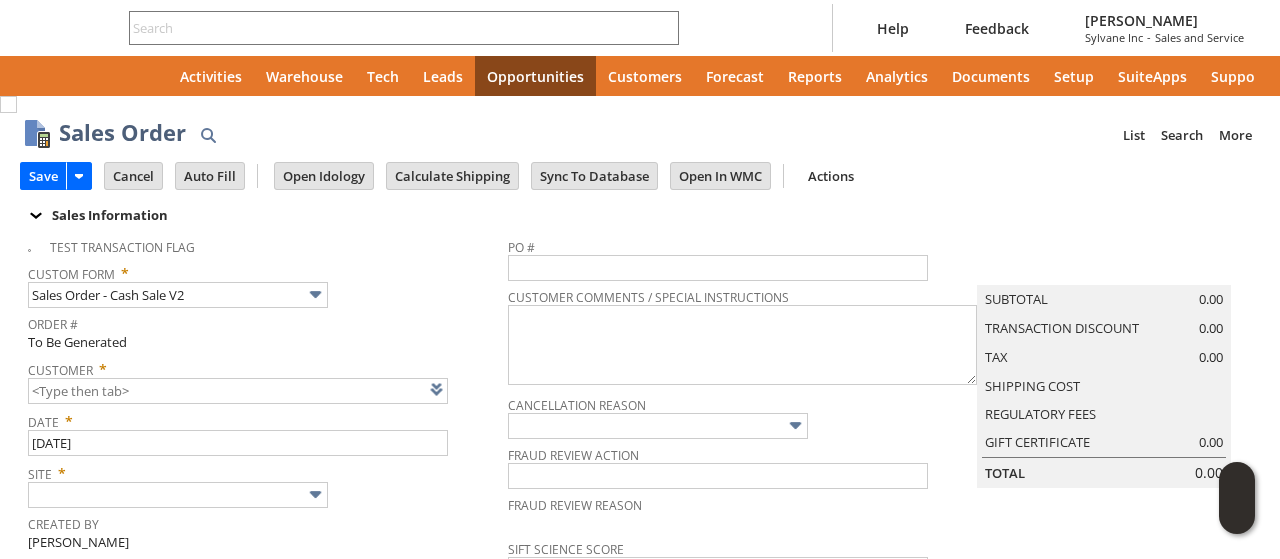 type on "Intelligent Recommendations ⁰" 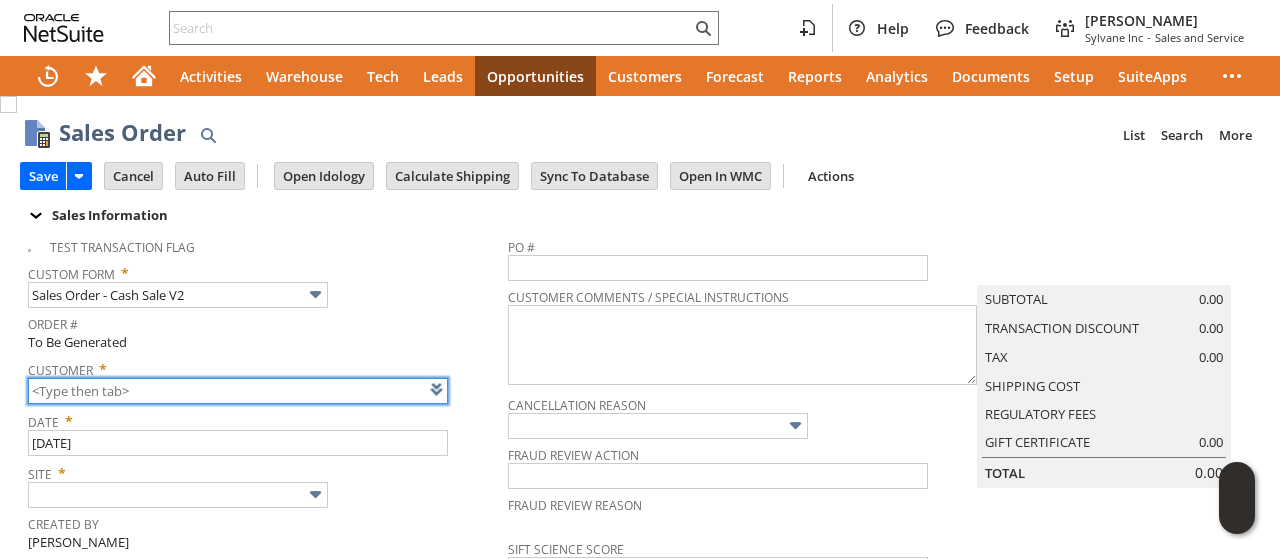 scroll, scrollTop: 0, scrollLeft: 0, axis: both 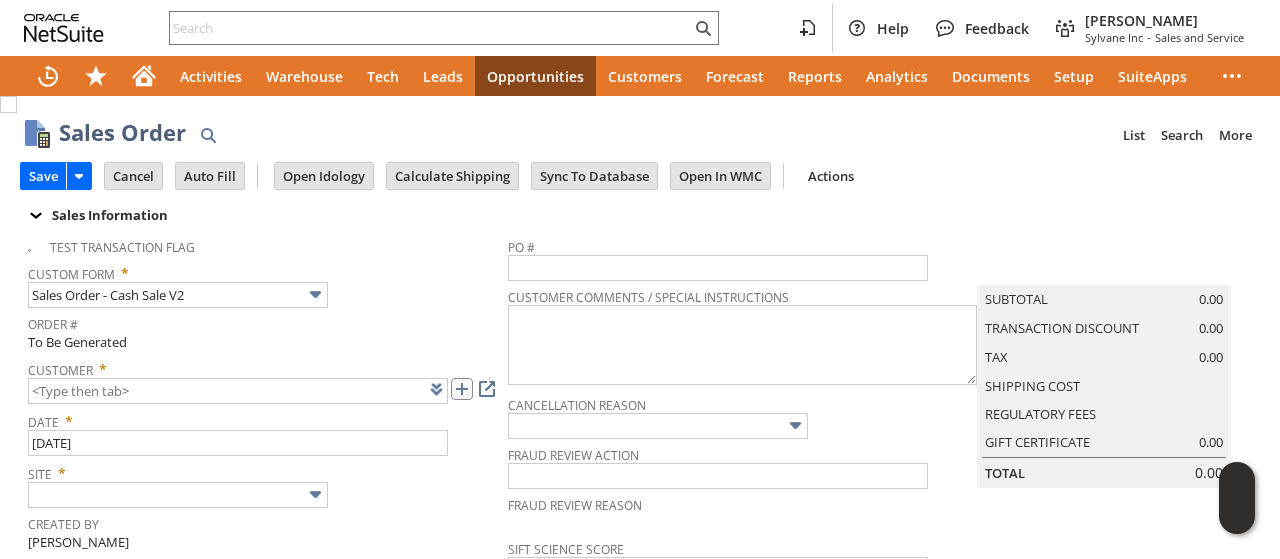 click at bounding box center (462, 389) 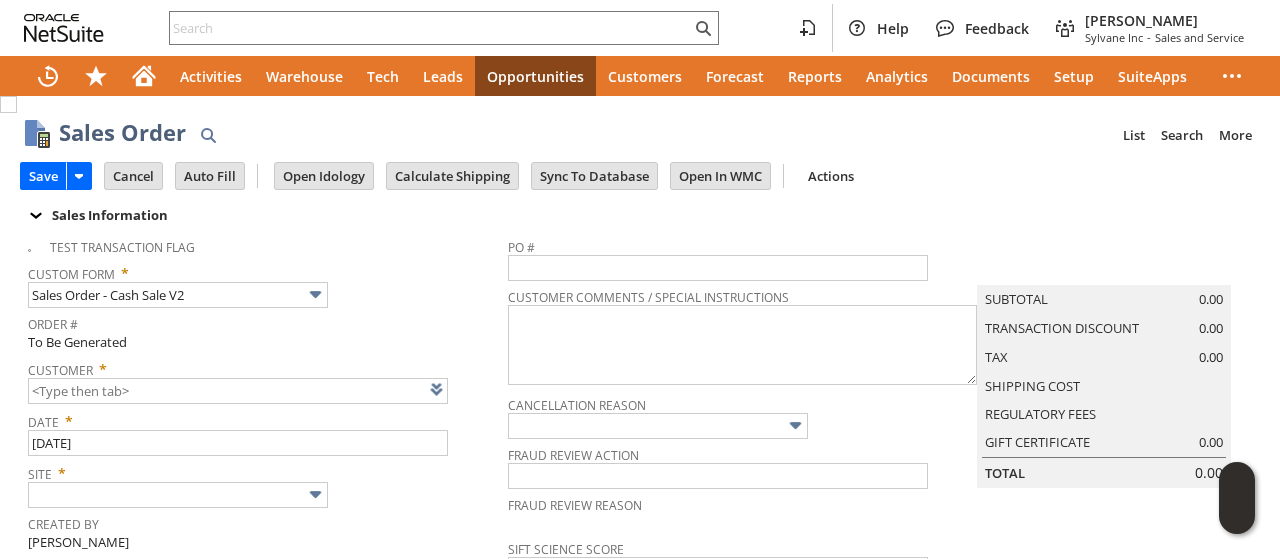 type on "CU1228612 McLennan Community College" 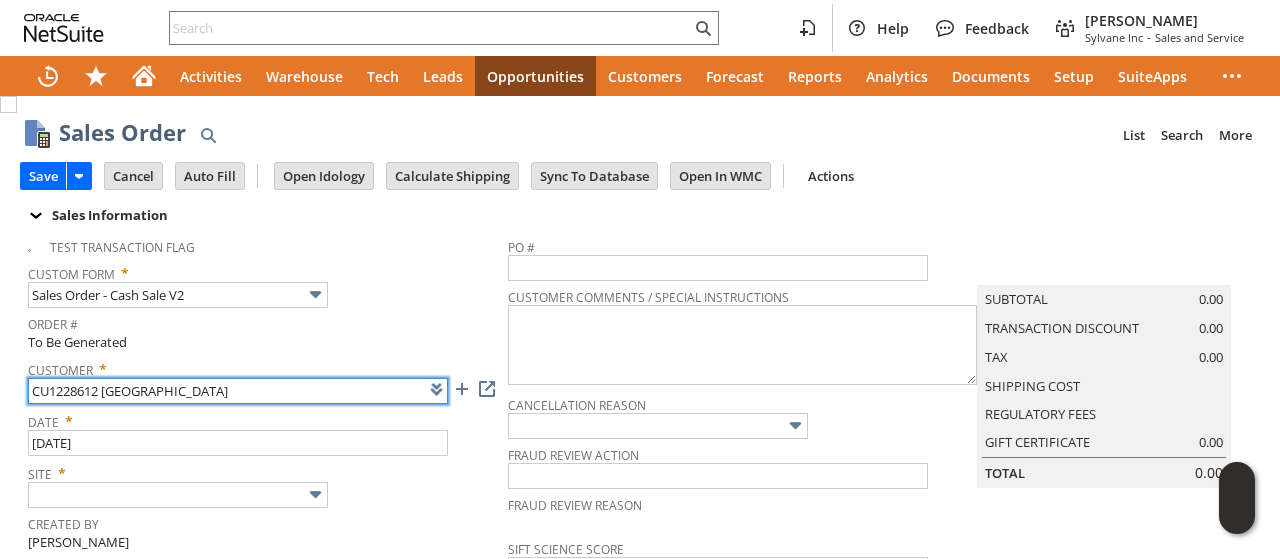 click on "CU1228612 McLennan Community College" at bounding box center [238, 391] 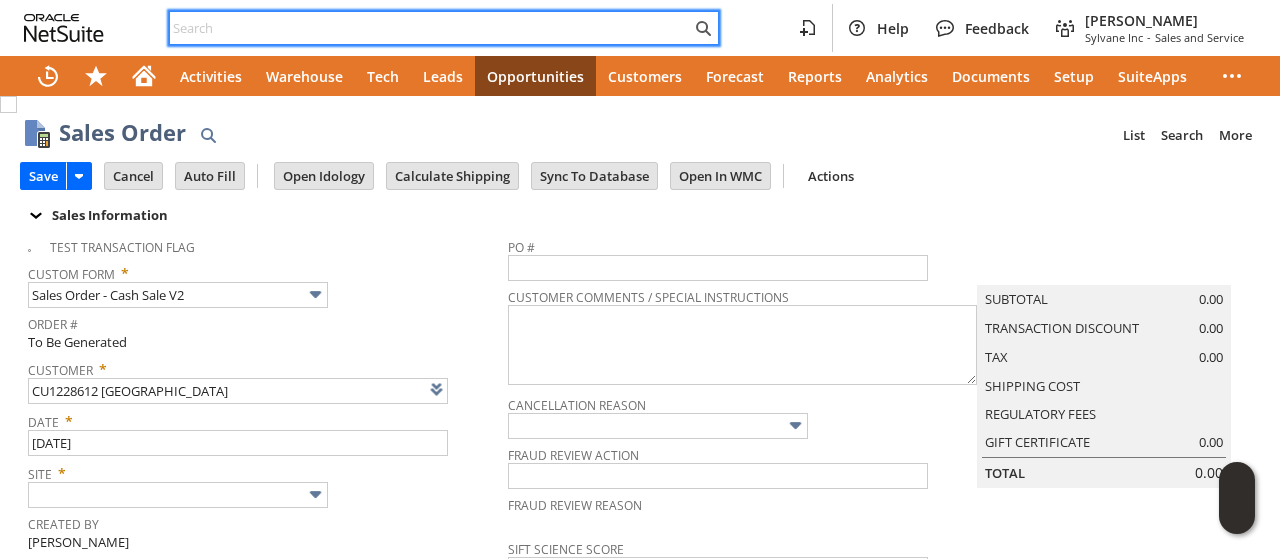 paste on "CU1228612 McLennan Community College" 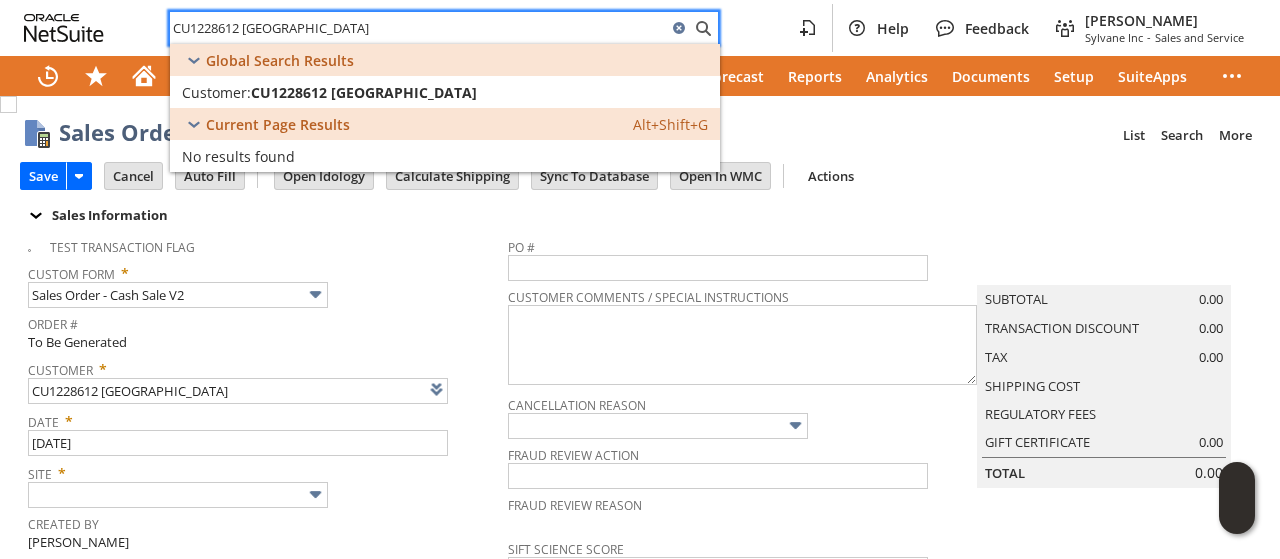 type on "CU1228612 McLennan Community College" 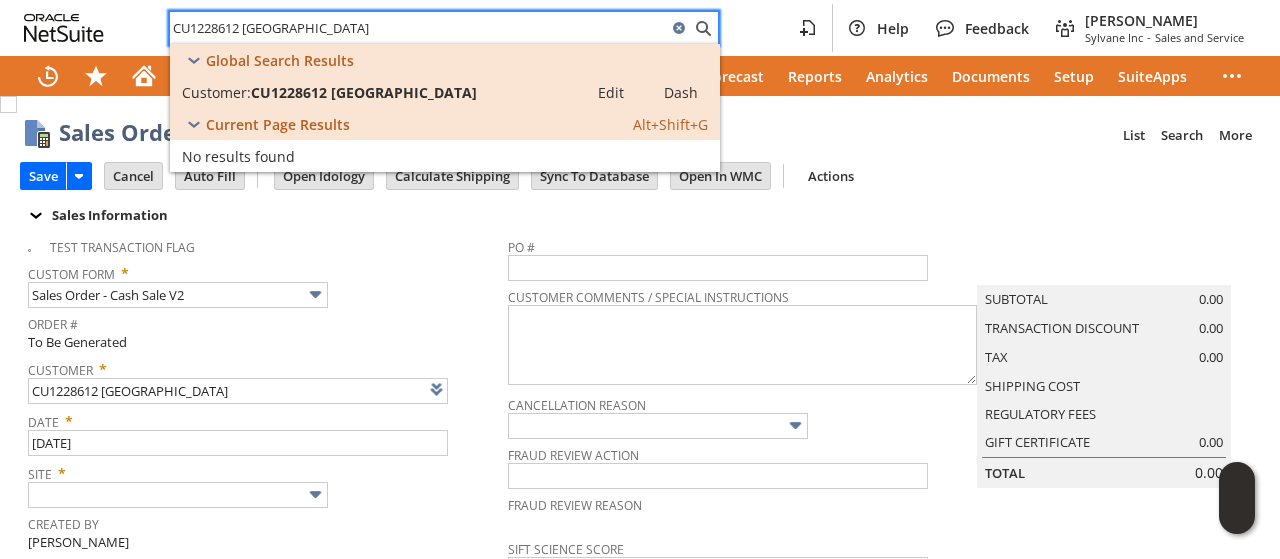 click on "CU1228612 McLennan Community College" at bounding box center [364, 92] 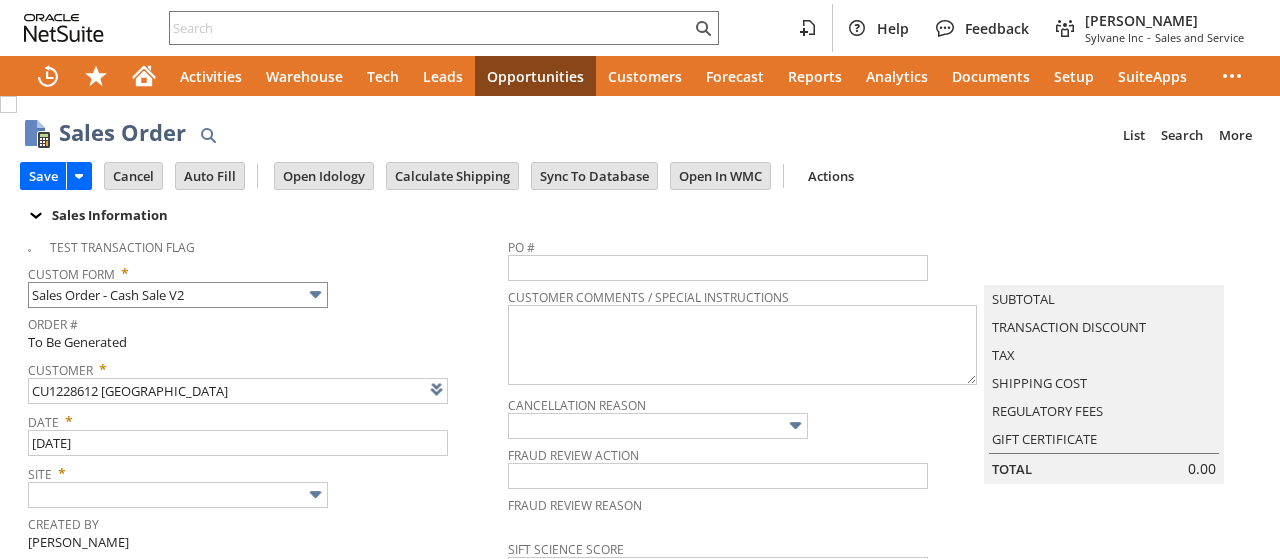 scroll, scrollTop: 0, scrollLeft: 0, axis: both 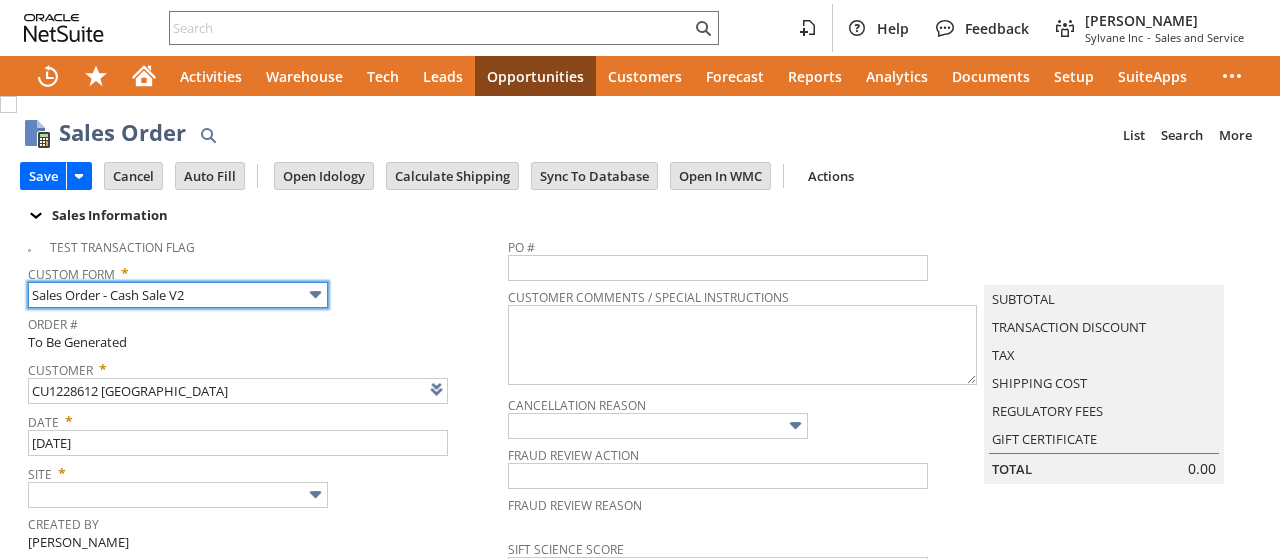 click on "Sales Order - Cash Sale V2" at bounding box center [178, 295] 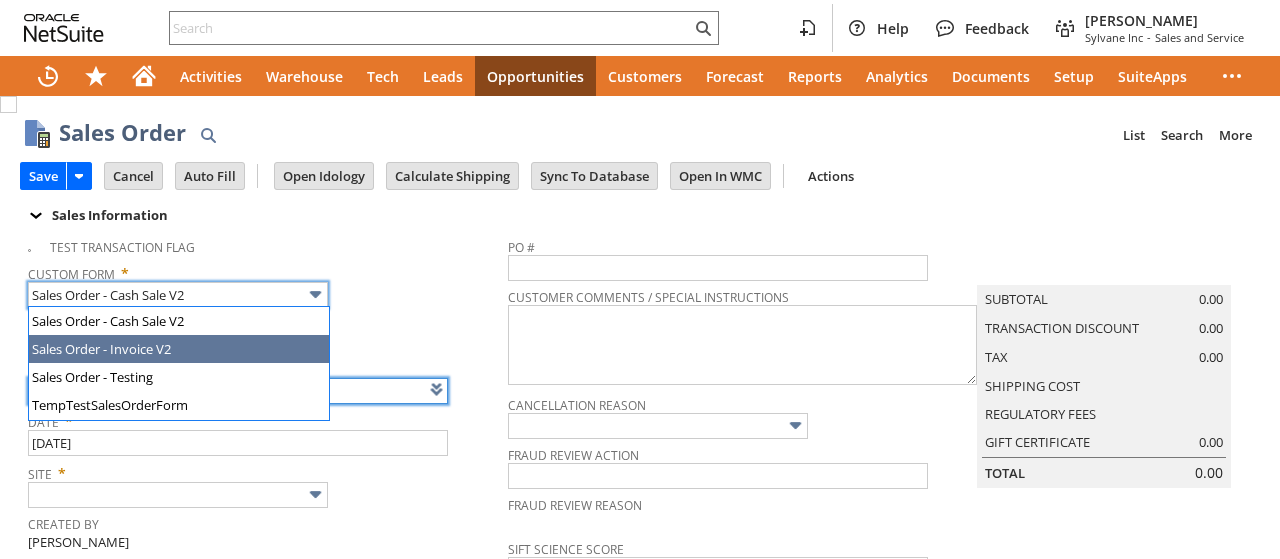 type on "Intelligent Recommendations ⁰" 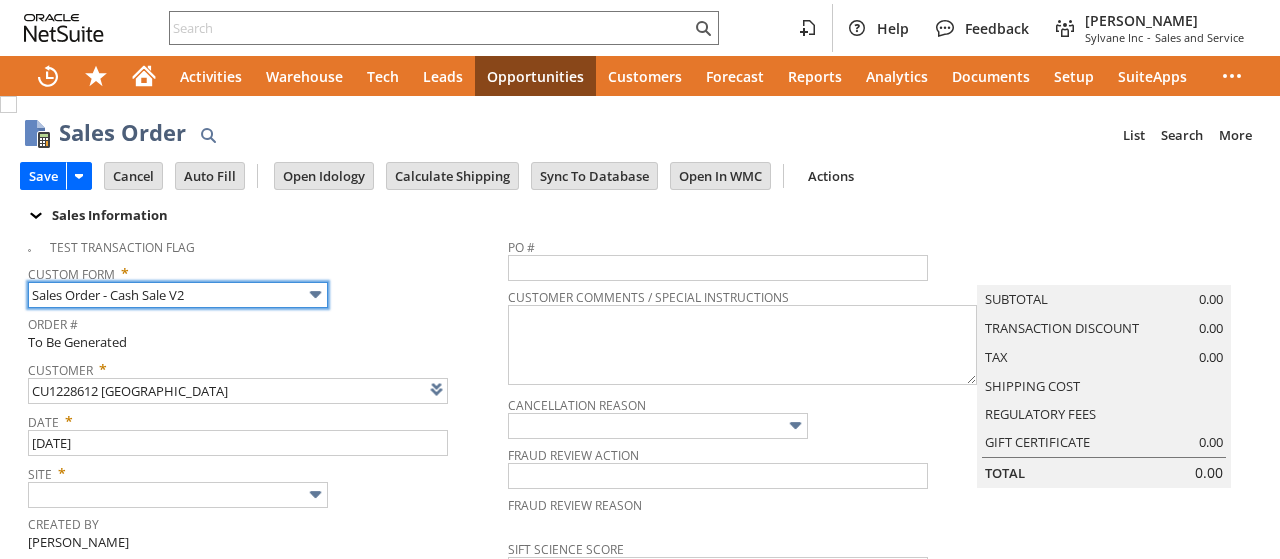 type on "Sales Order - Invoice V2" 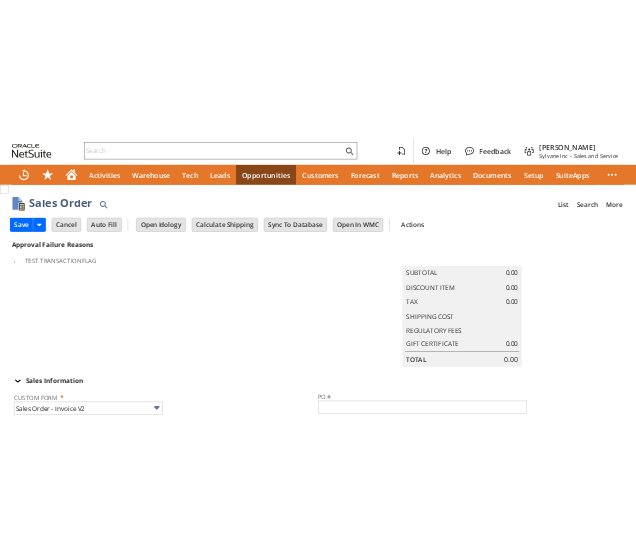 scroll, scrollTop: 0, scrollLeft: 0, axis: both 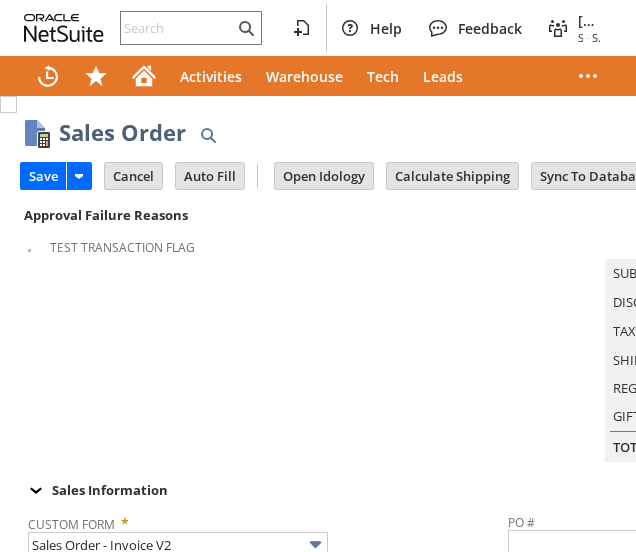 type on "Intelligent Recommendations ⁰" 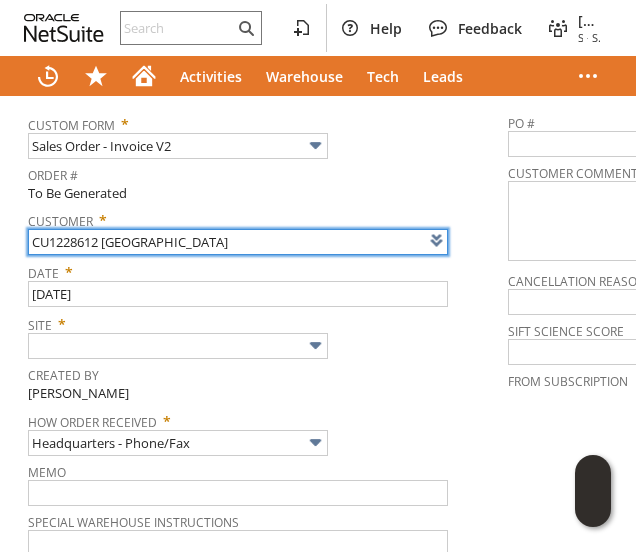 scroll, scrollTop: 400, scrollLeft: 0, axis: vertical 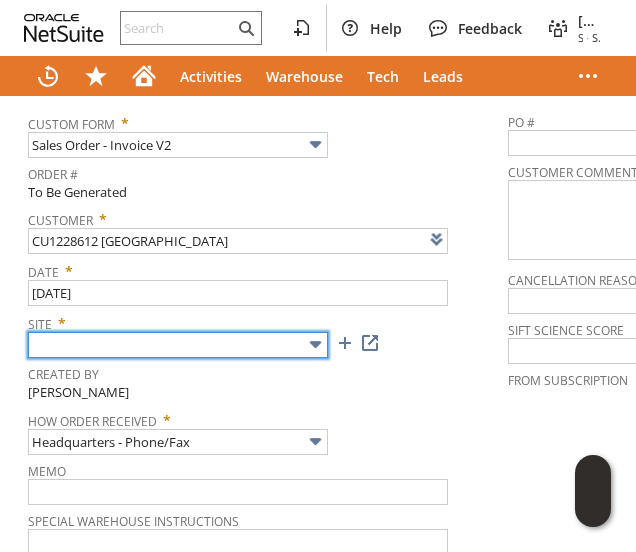 click at bounding box center [178, 345] 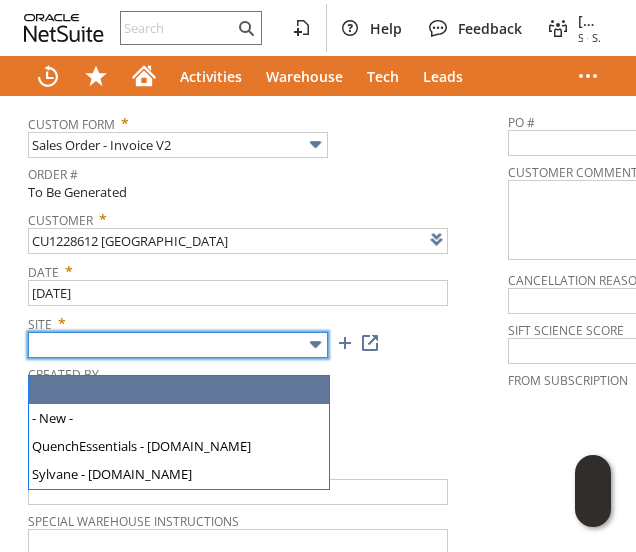 click at bounding box center (178, 345) 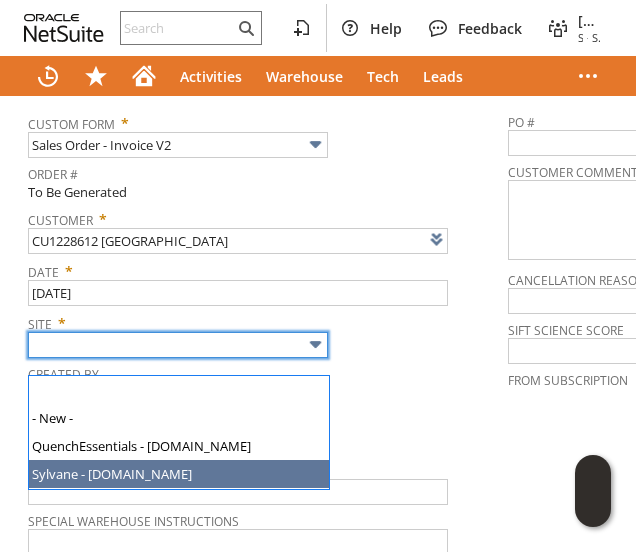 type on "Sylvane - [DOMAIN_NAME]" 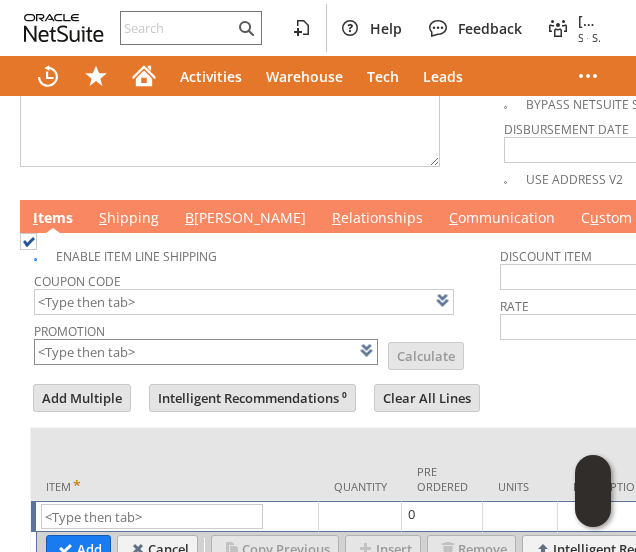 scroll, scrollTop: 1200, scrollLeft: 0, axis: vertical 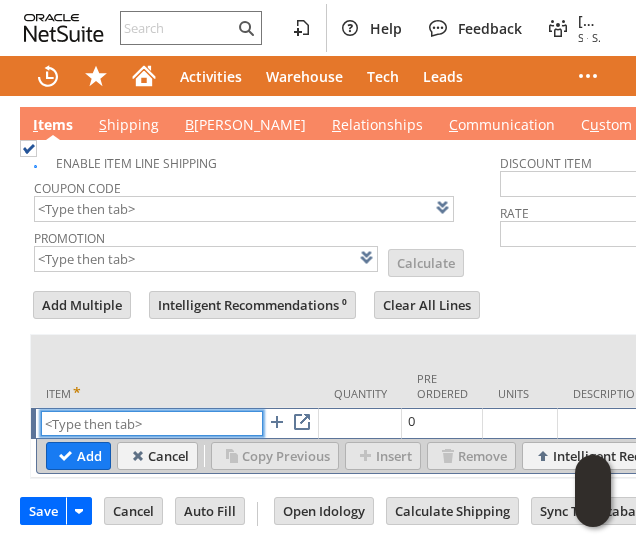 click at bounding box center [152, 423] 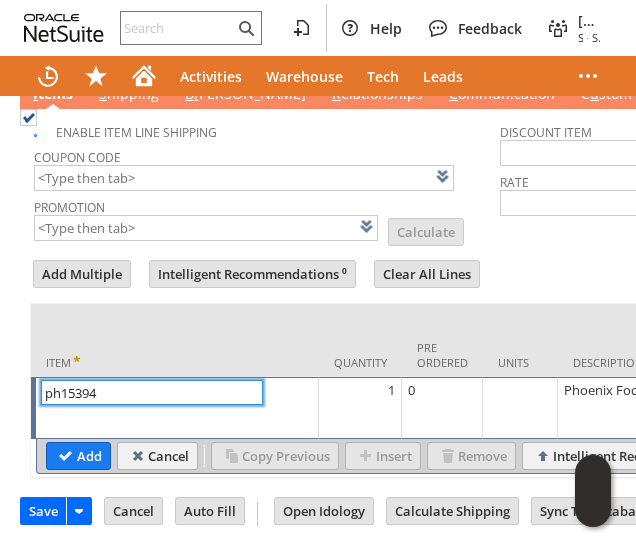 type on "ph15394" 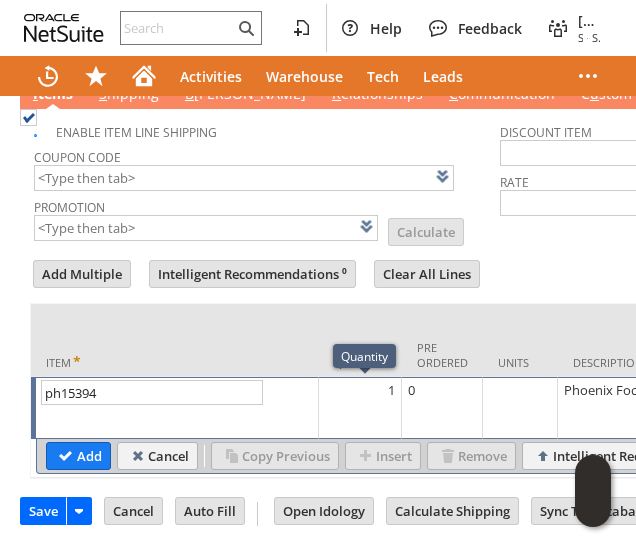 click on "1" at bounding box center [360, 408] 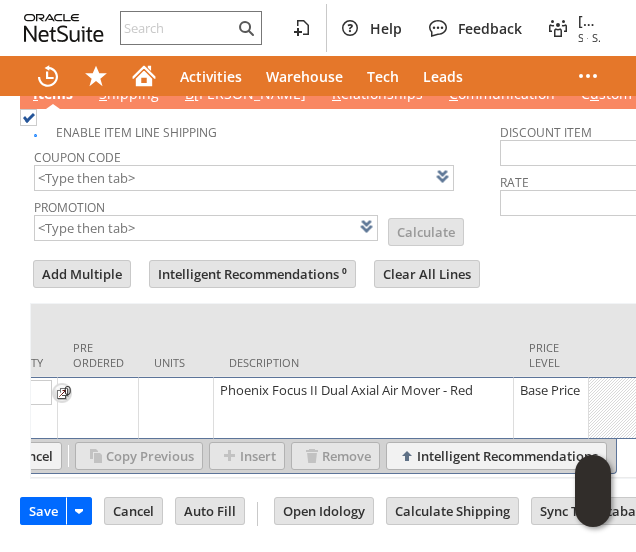 scroll, scrollTop: 0, scrollLeft: 189, axis: horizontal 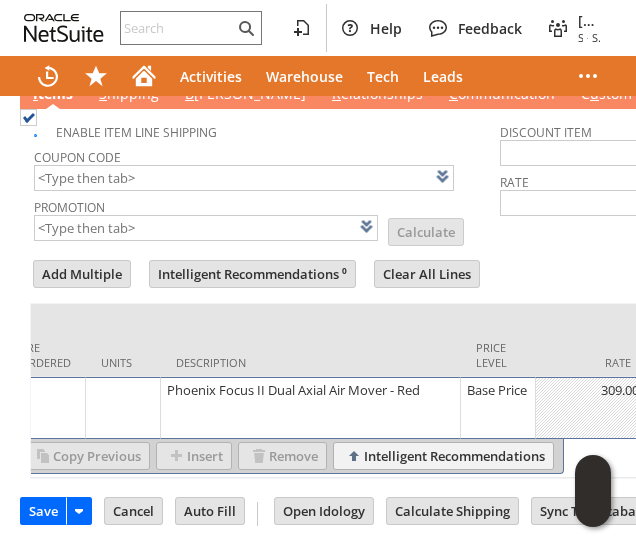 type on "258" 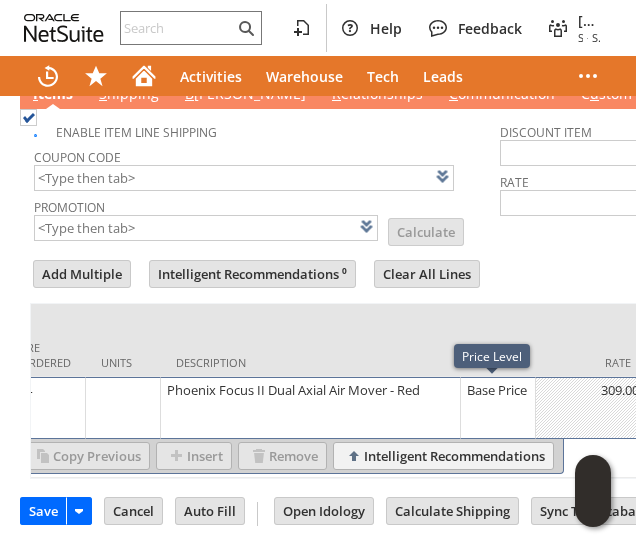 click on "Base Price" at bounding box center [498, 390] 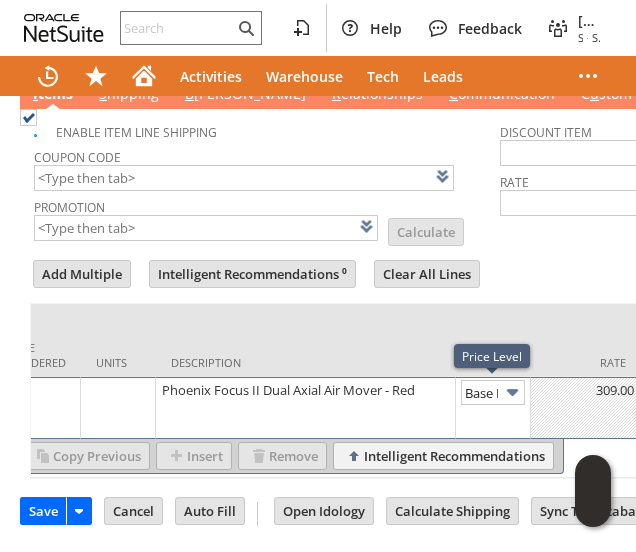 scroll, scrollTop: 0, scrollLeft: 28, axis: horizontal 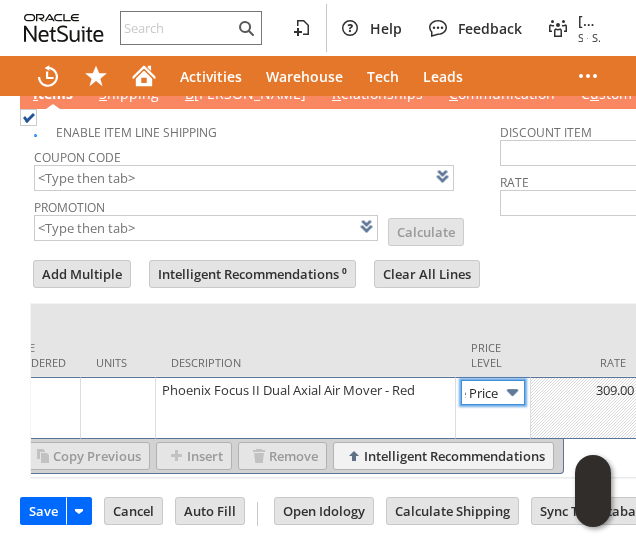 click at bounding box center [512, 392] 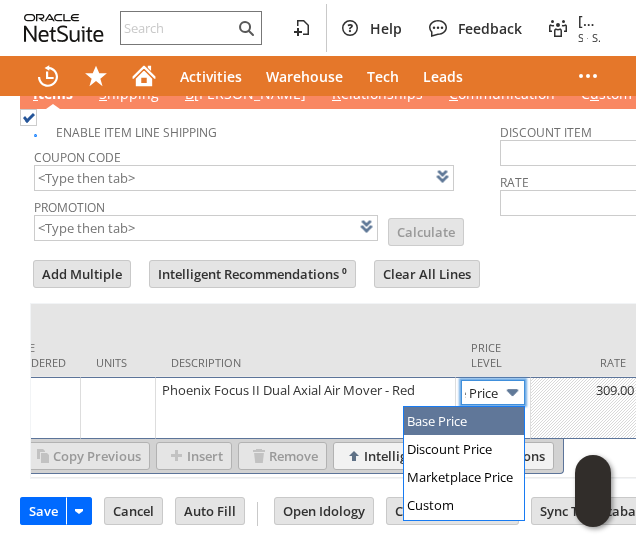 scroll, scrollTop: 0, scrollLeft: 0, axis: both 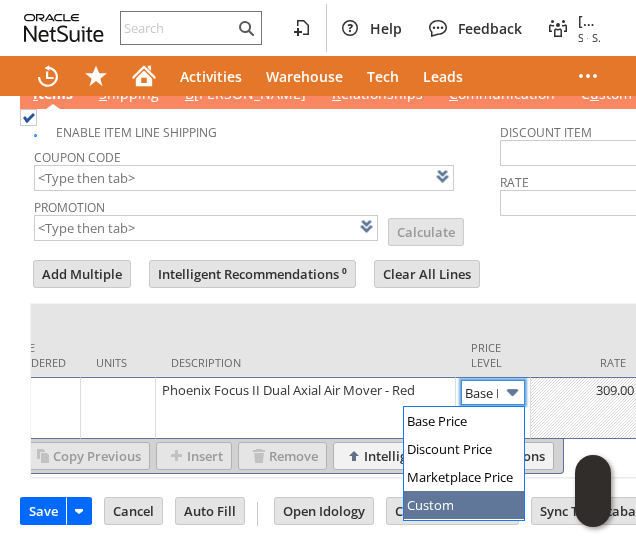 type 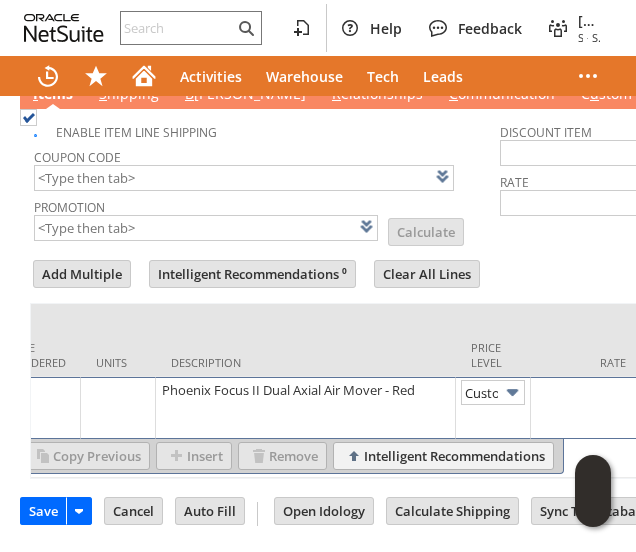 click at bounding box center [585, 390] 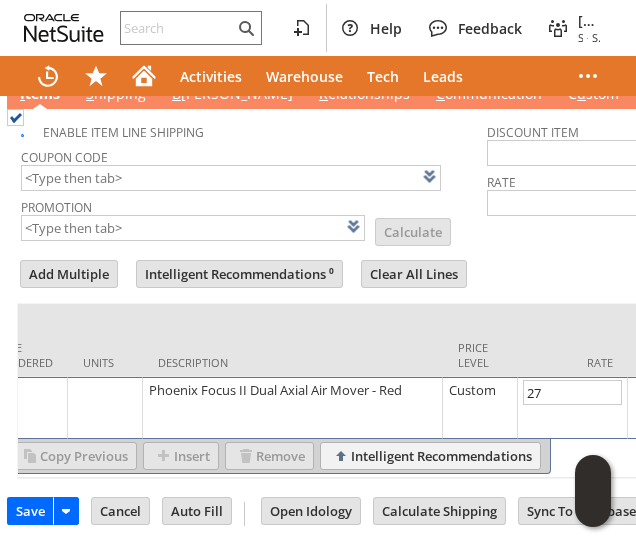 type on "278" 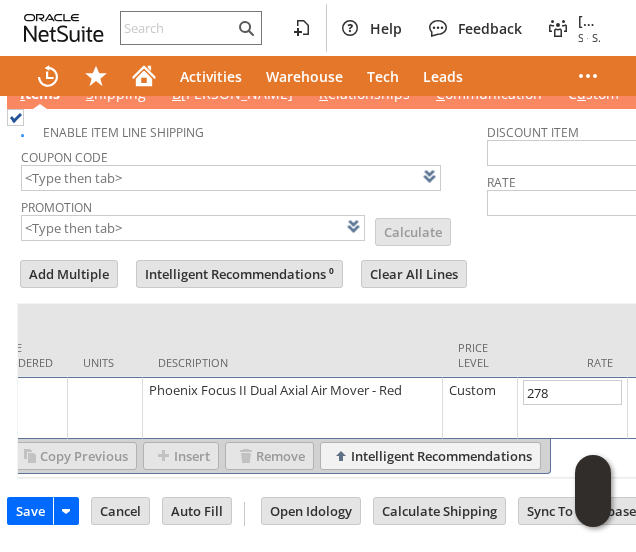 scroll, scrollTop: 0, scrollLeft: 0, axis: both 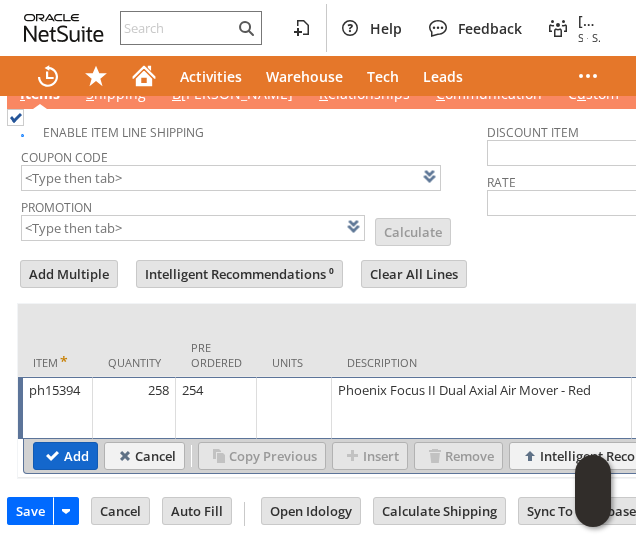 click on "Add" at bounding box center (65, 456) 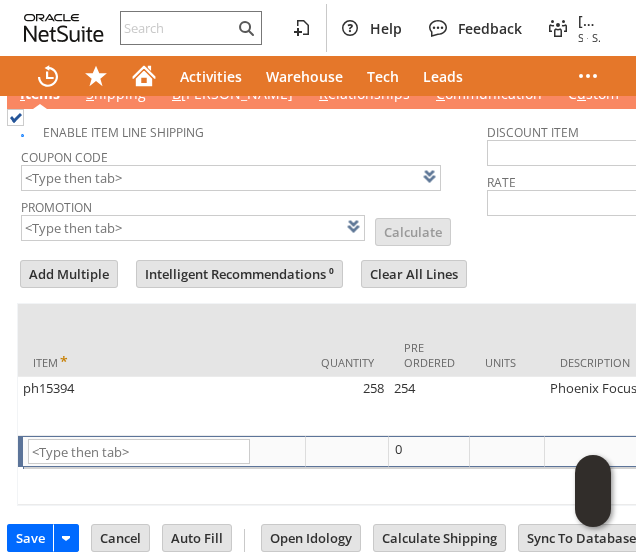 scroll, scrollTop: 1302, scrollLeft: 13, axis: both 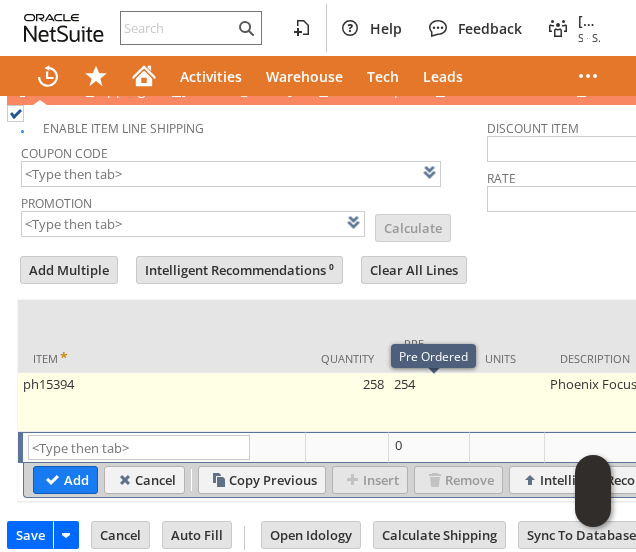 click on "254" at bounding box center (429, 402) 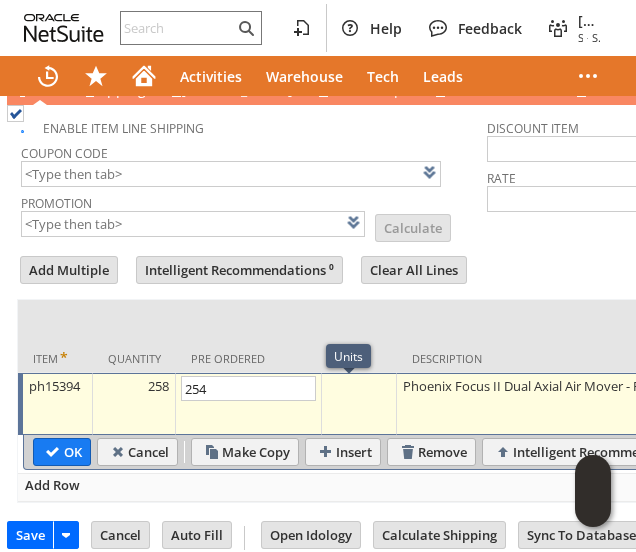 click on "258" at bounding box center (134, 404) 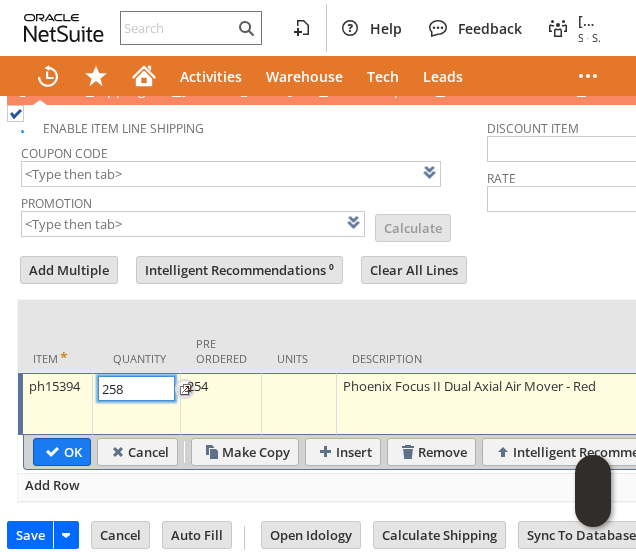 type on "2" 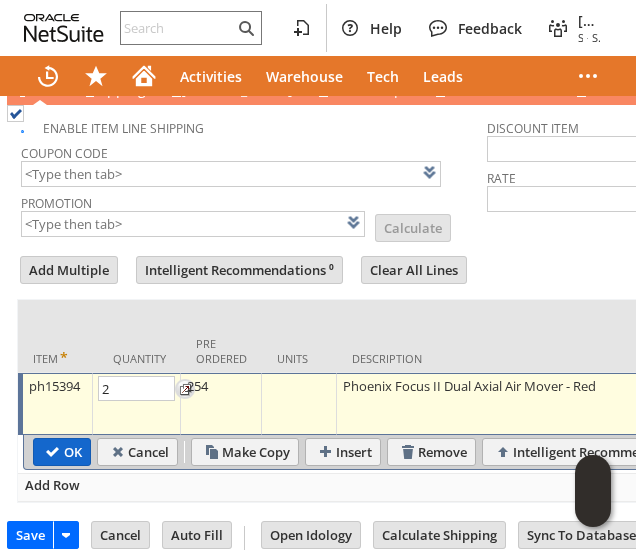 click on "OK" at bounding box center [62, 452] 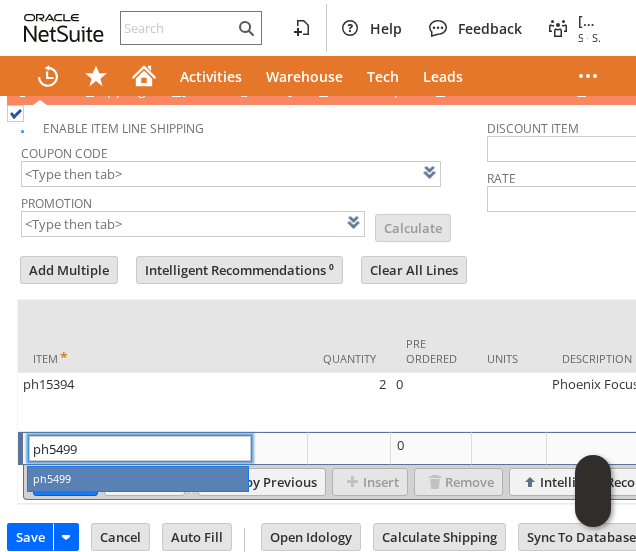 type on "ph5499" 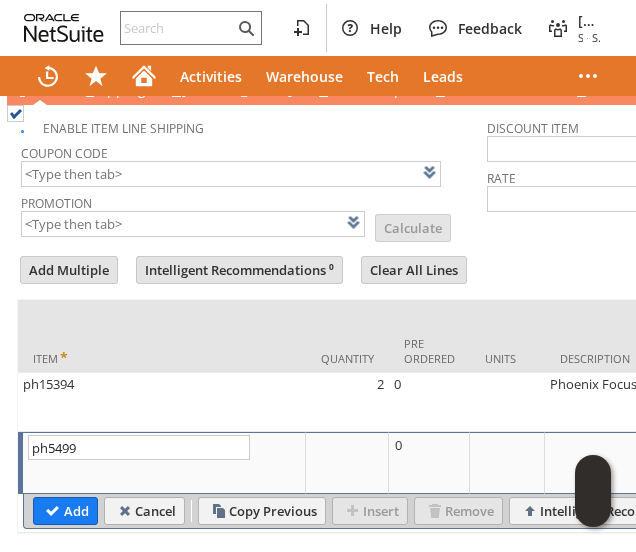 type on "1" 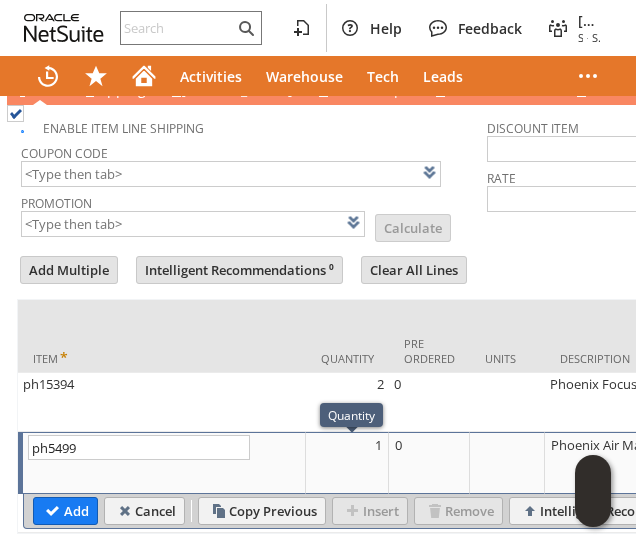 click on "1" at bounding box center [347, 463] 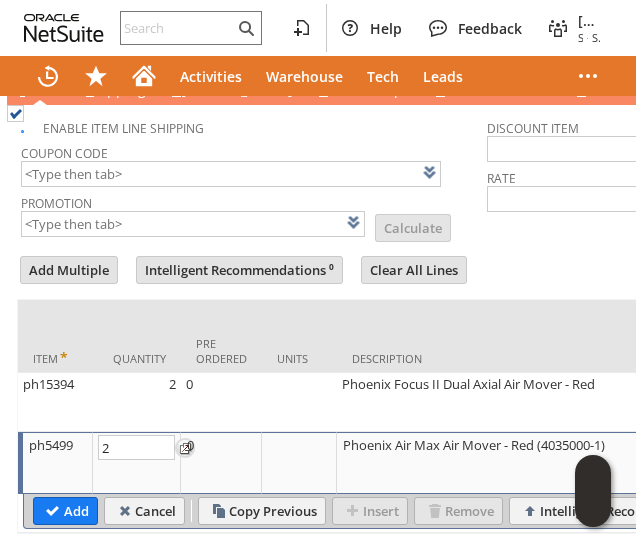 scroll, scrollTop: 0, scrollLeft: 80, axis: horizontal 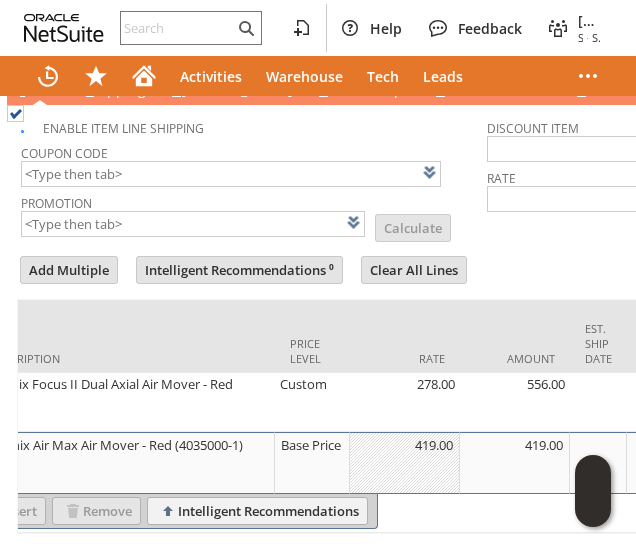 type on "2" 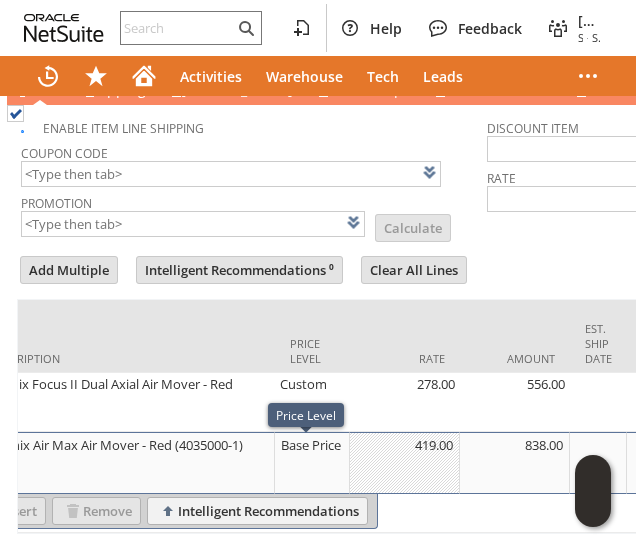 click on "Base Price" at bounding box center [312, 445] 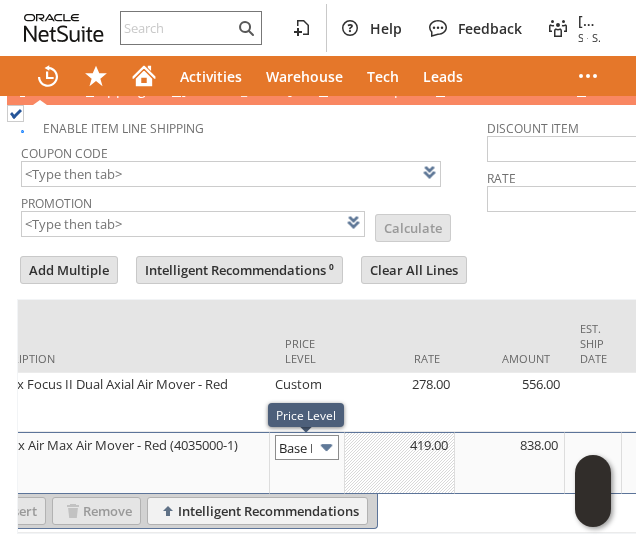 scroll, scrollTop: 0, scrollLeft: 28, axis: horizontal 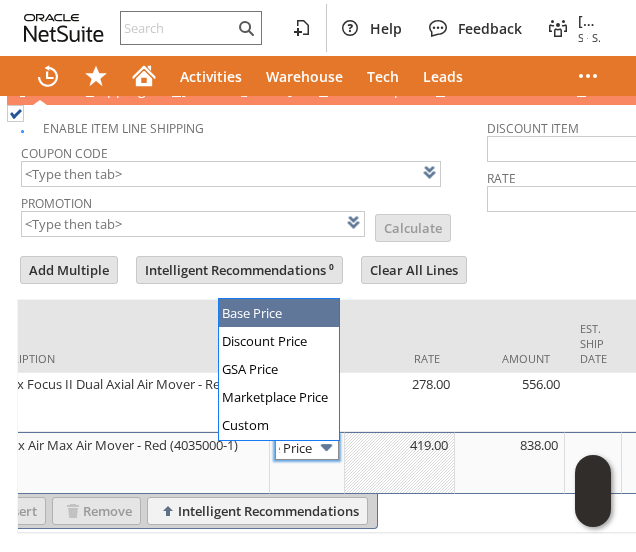 click on "Base Price" at bounding box center [307, 447] 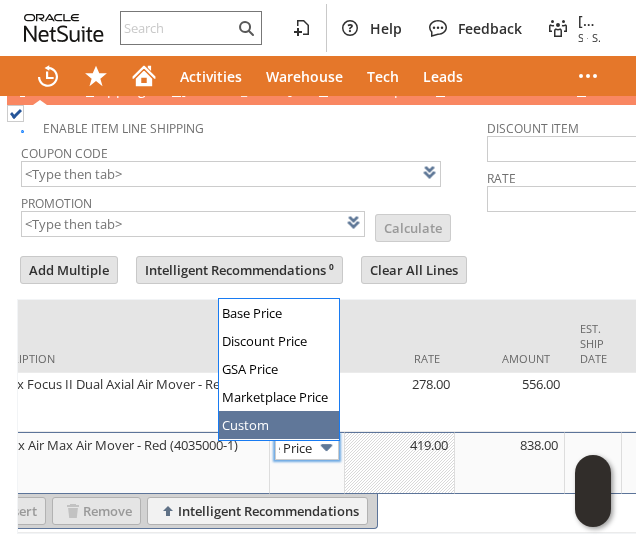 type on "Custom" 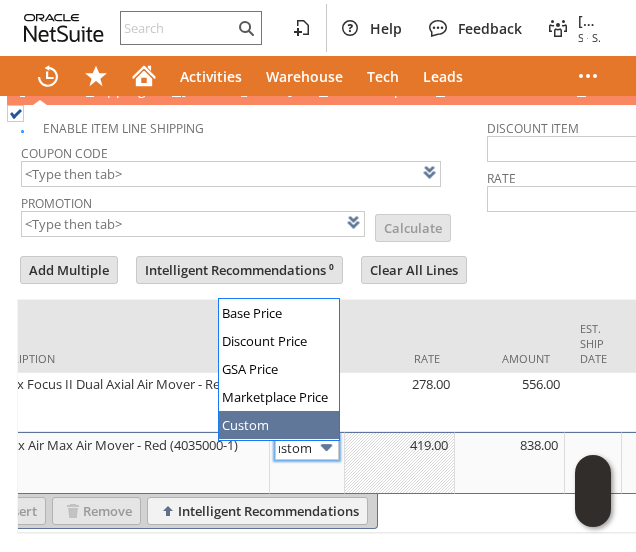 scroll, scrollTop: 0, scrollLeft: 12, axis: horizontal 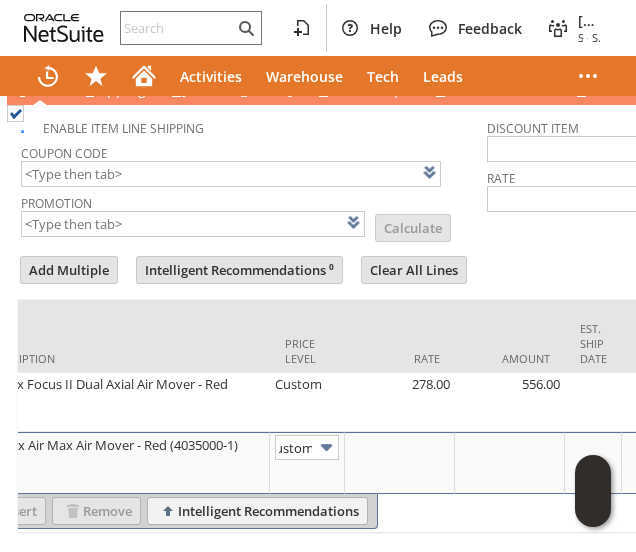 click at bounding box center (400, 463) 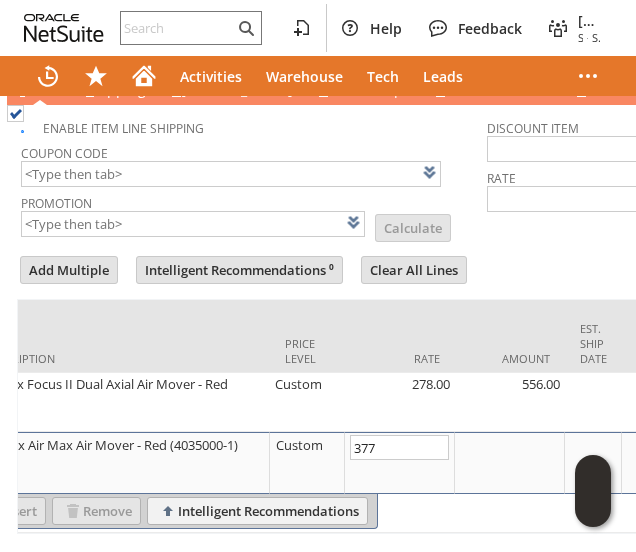 scroll, scrollTop: 0, scrollLeft: 0, axis: both 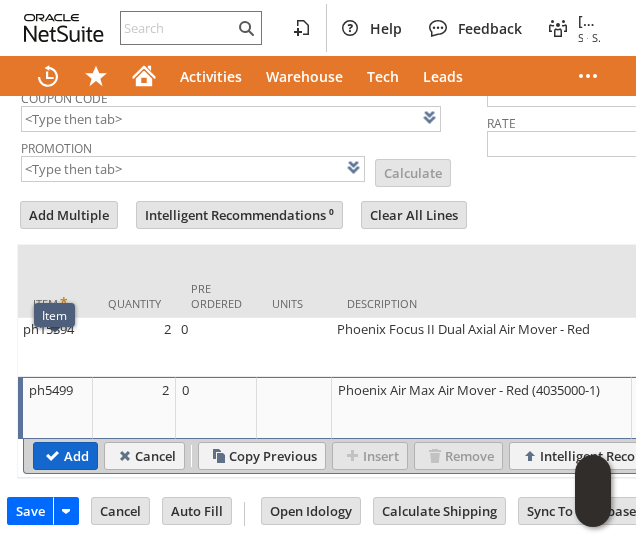 type on "377.00" 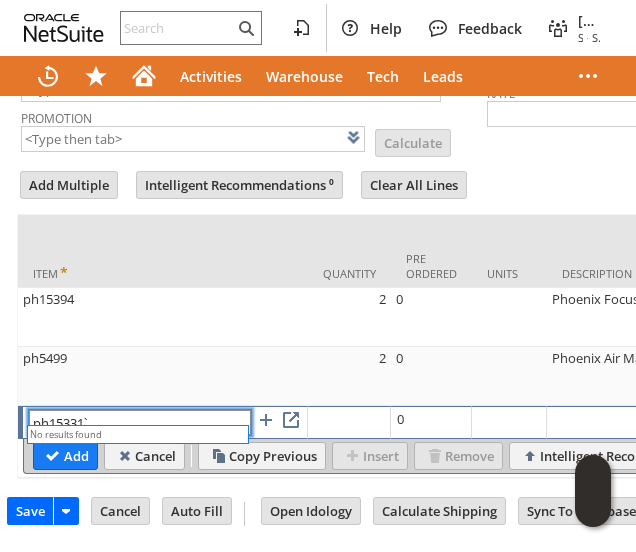type on "ph15331" 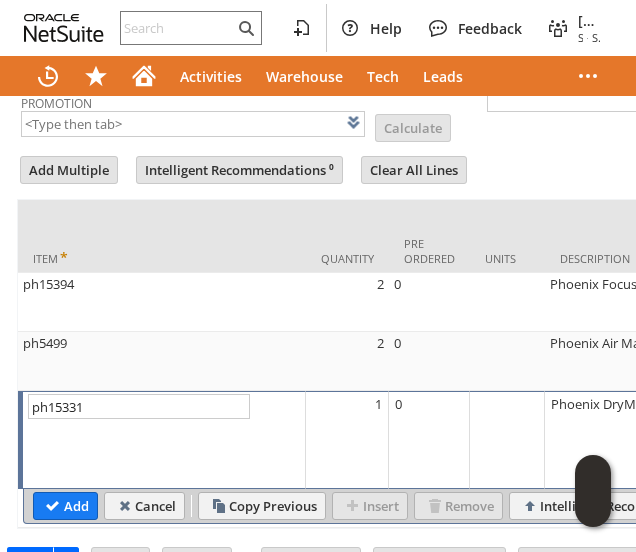 type on "1" 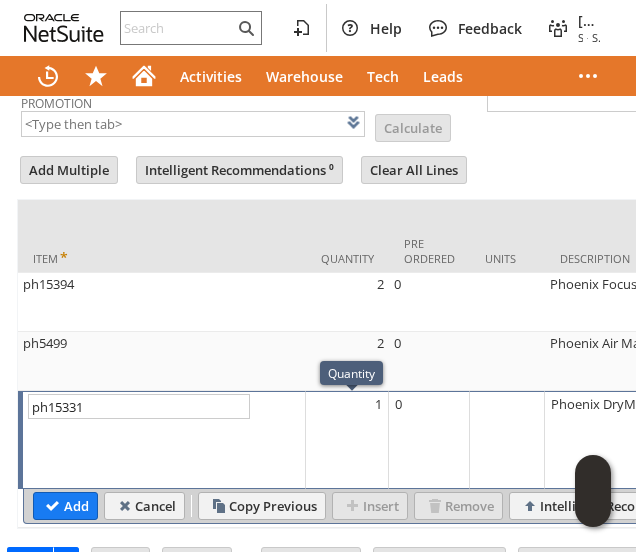 type on "ph15331" 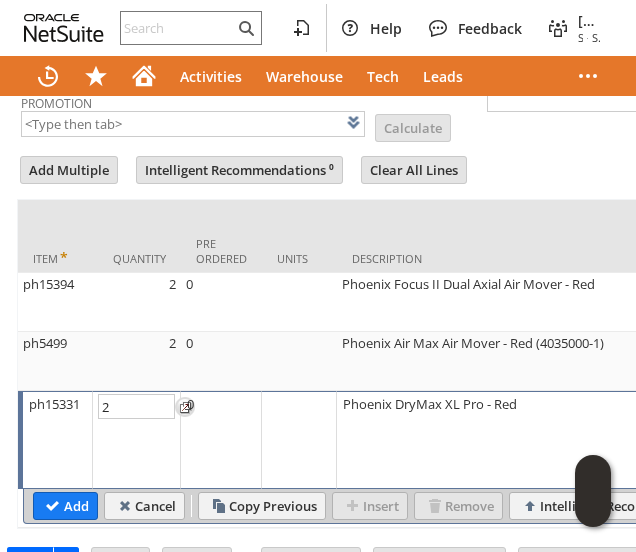 scroll, scrollTop: 0, scrollLeft: 193, axis: horizontal 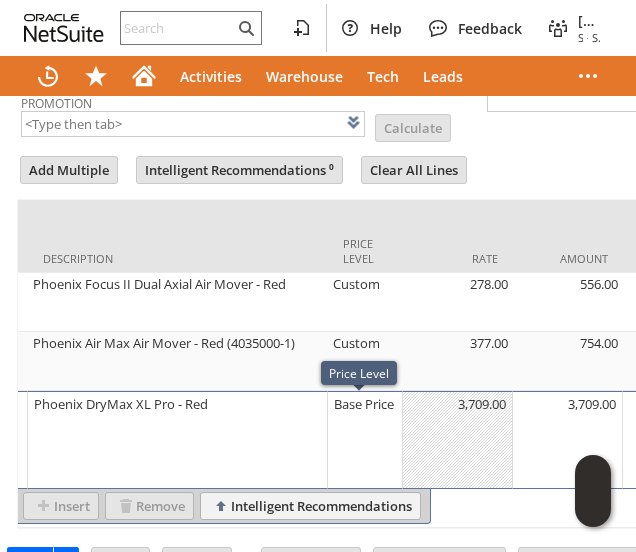 type on "2" 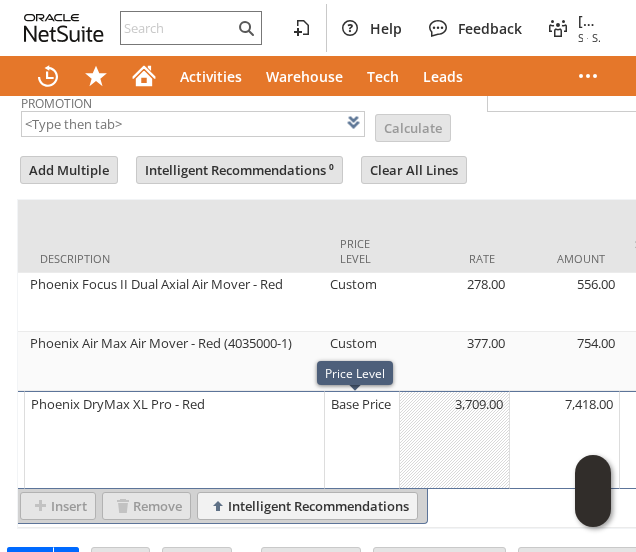 click on "Base Price" at bounding box center [362, 404] 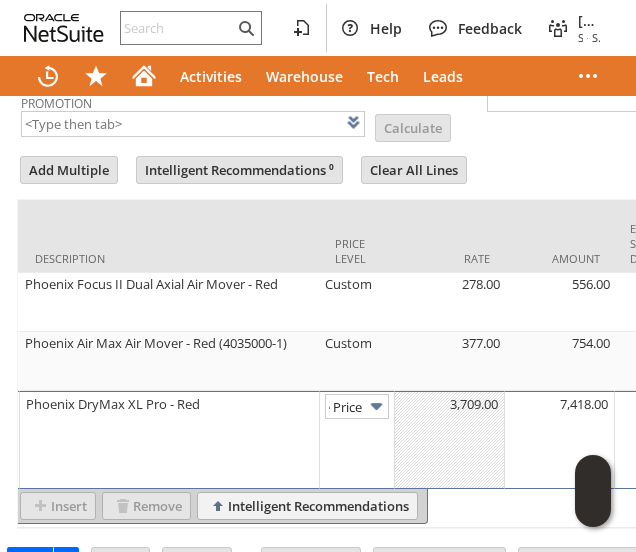 click at bounding box center (376, 406) 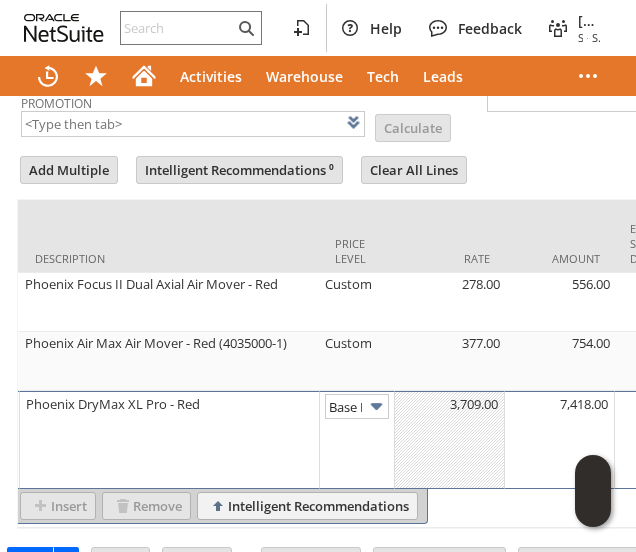 click at bounding box center (376, 406) 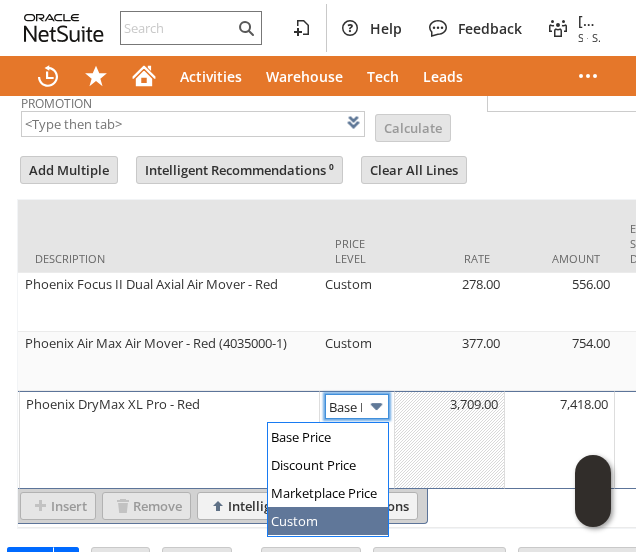 type 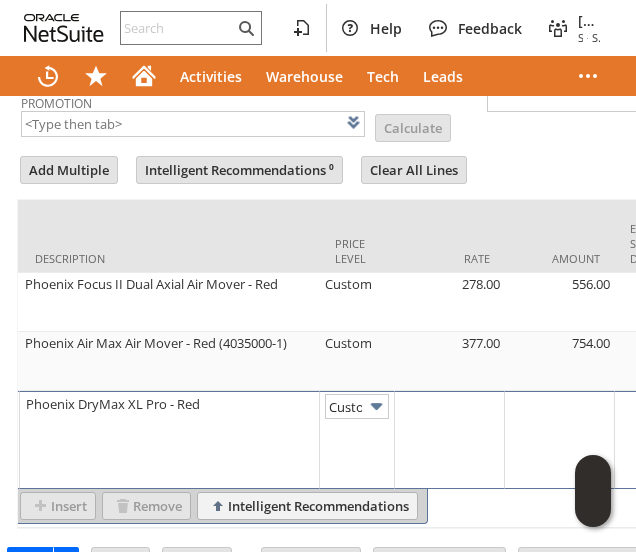 click at bounding box center [450, 440] 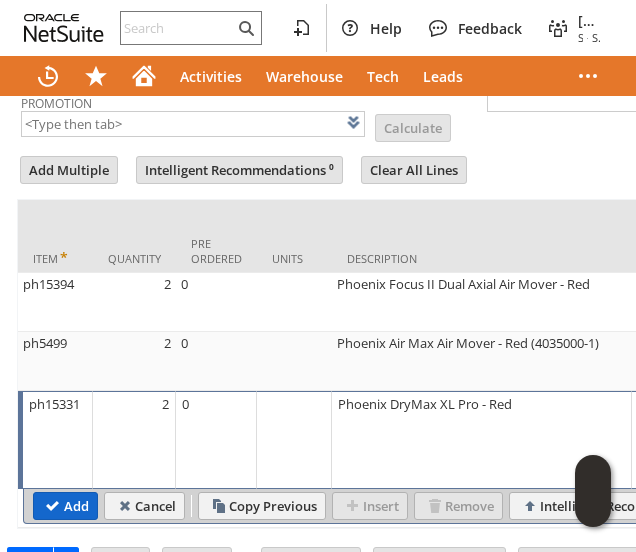 type on "3,338.00" 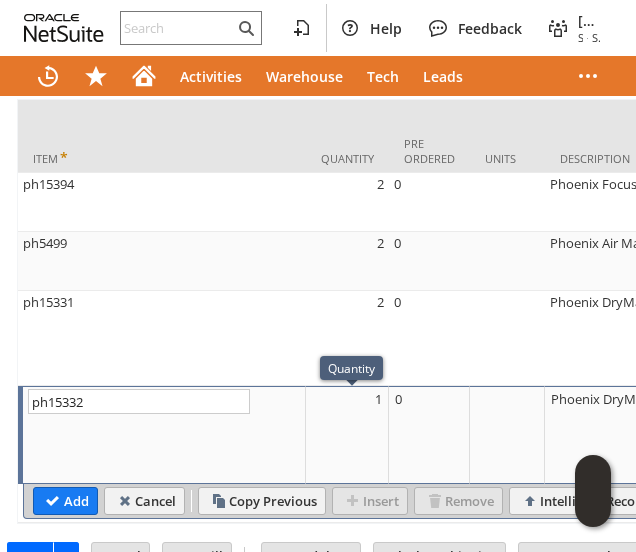 type on "ph15332" 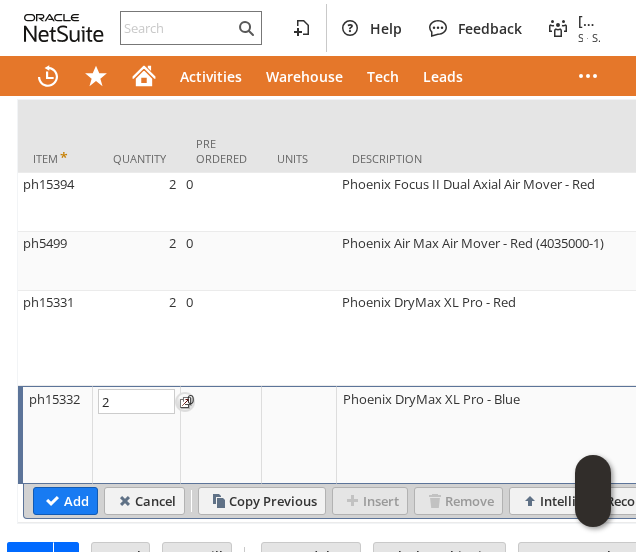 scroll, scrollTop: 0, scrollLeft: 56, axis: horizontal 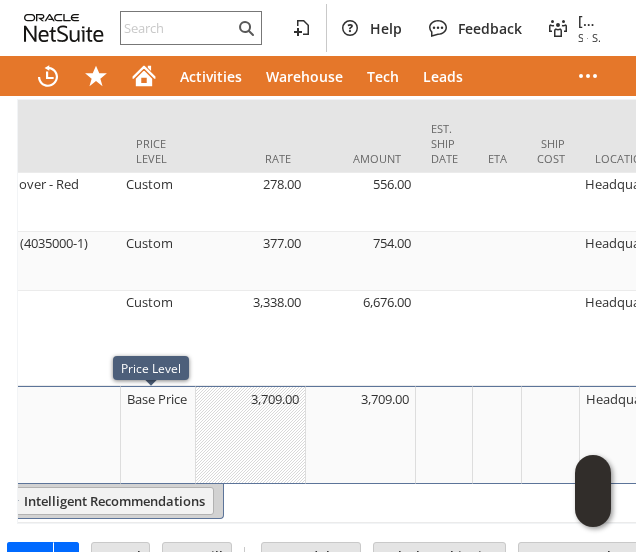 type on "2" 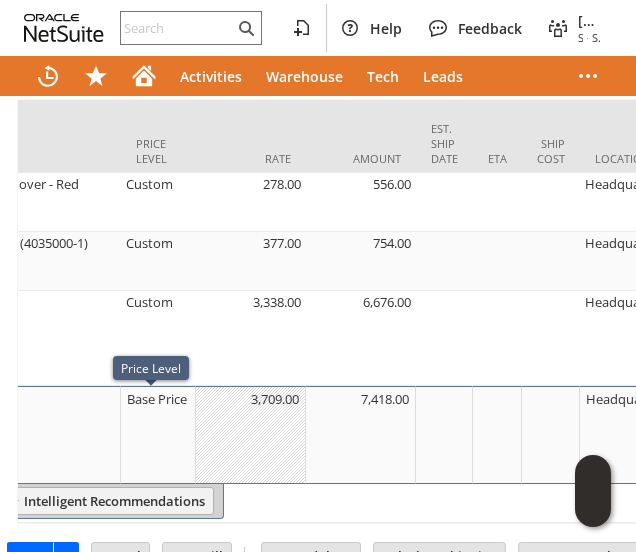 click on "Base Price" at bounding box center [158, 399] 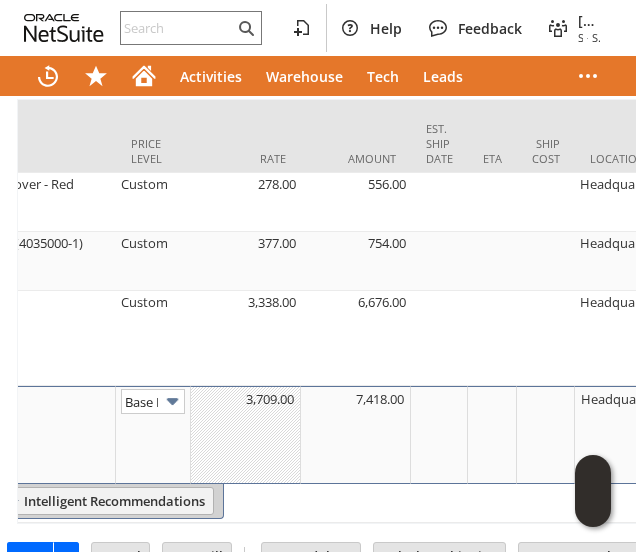 scroll, scrollTop: 0, scrollLeft: 28, axis: horizontal 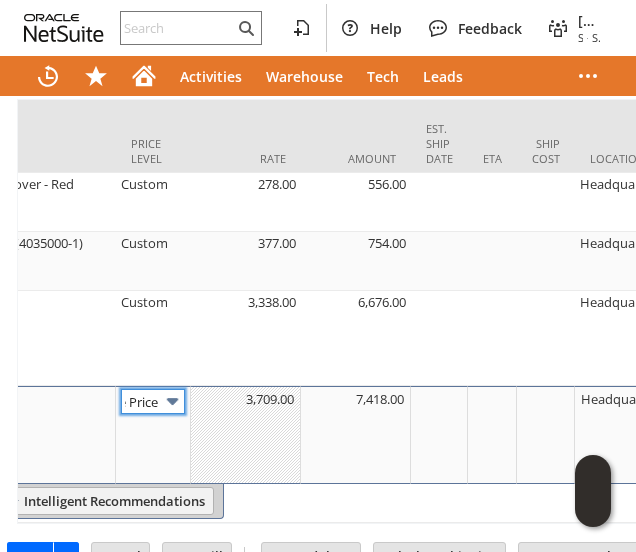 click at bounding box center [172, 401] 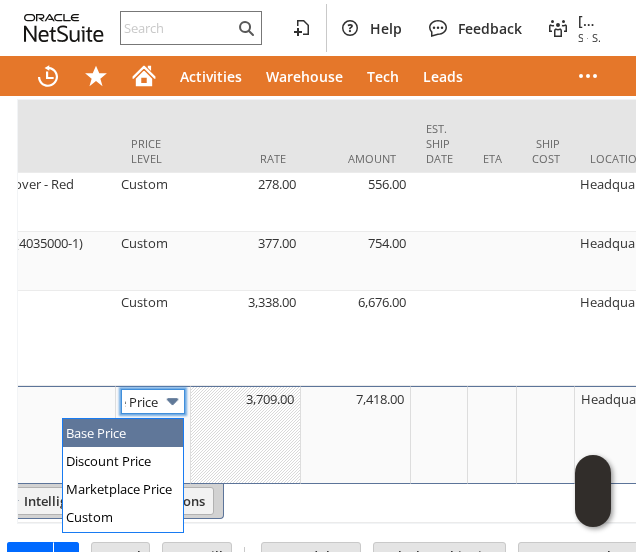 scroll, scrollTop: 0, scrollLeft: 0, axis: both 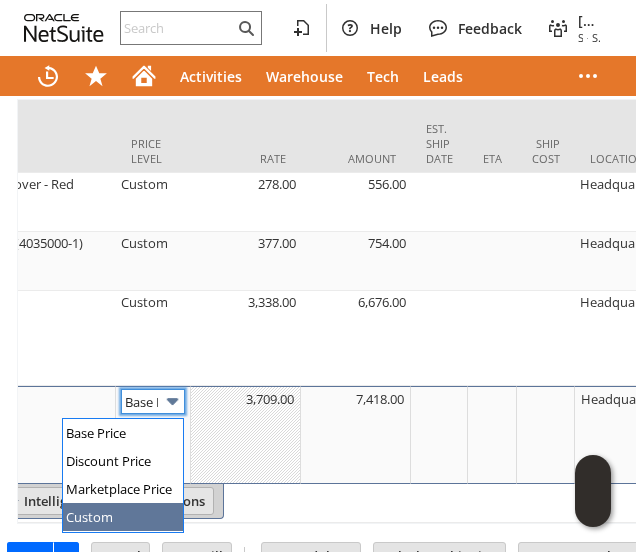 type on "Custom" 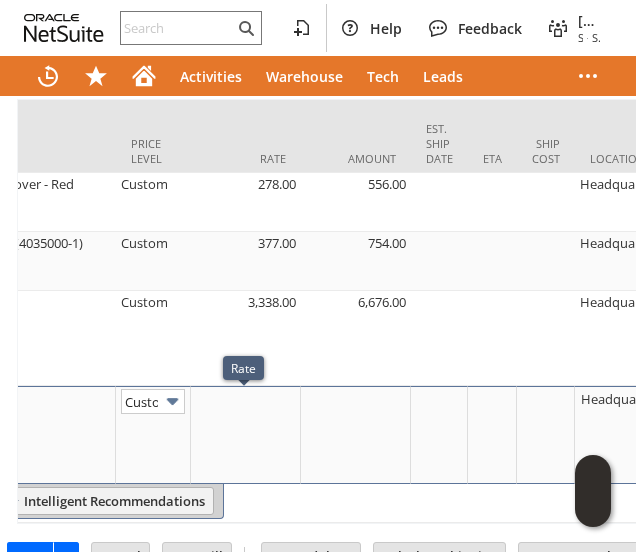 click at bounding box center (246, 435) 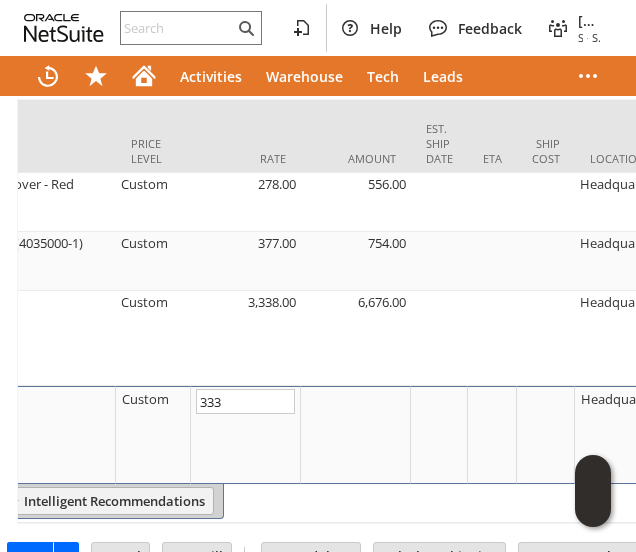 type on "3338" 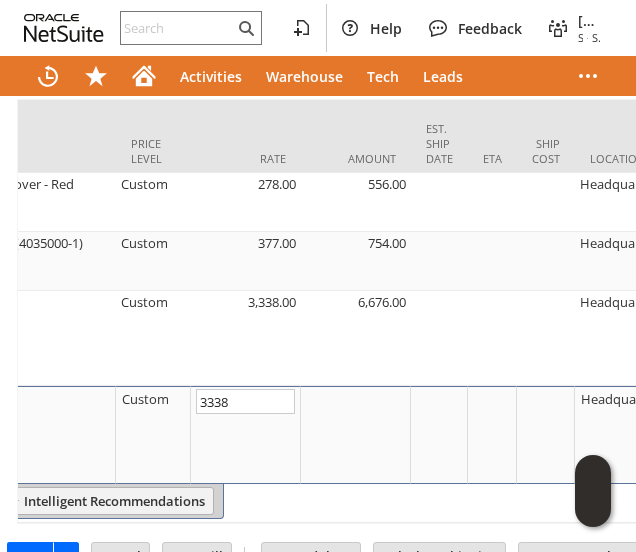 scroll, scrollTop: 0, scrollLeft: 0, axis: both 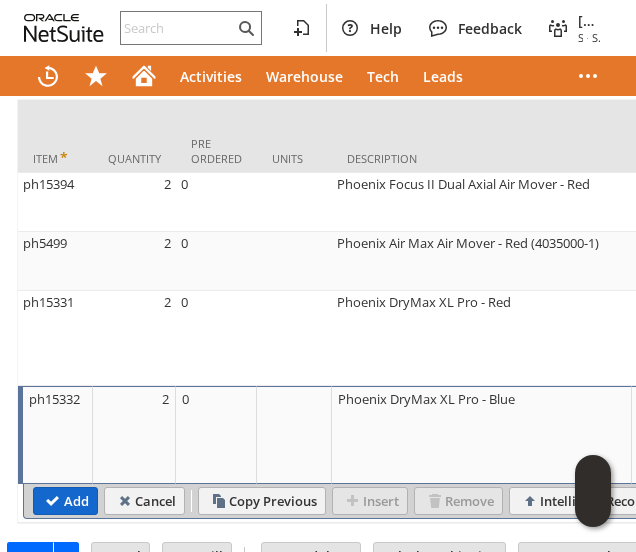 click on "Add" at bounding box center [65, 501] 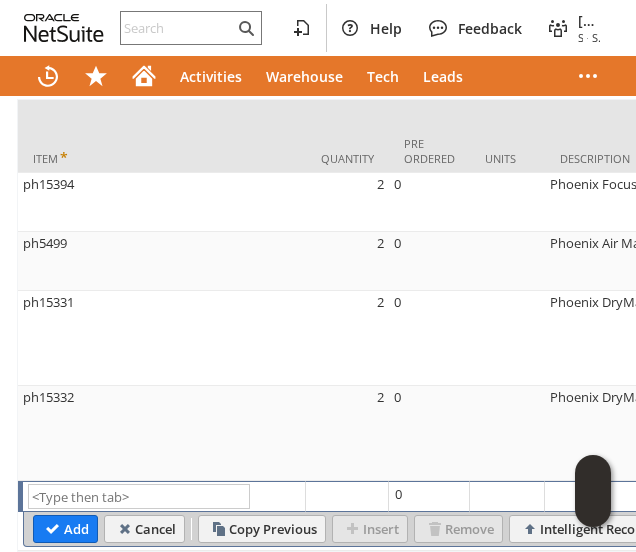 scroll, scrollTop: 0, scrollLeft: 286, axis: horizontal 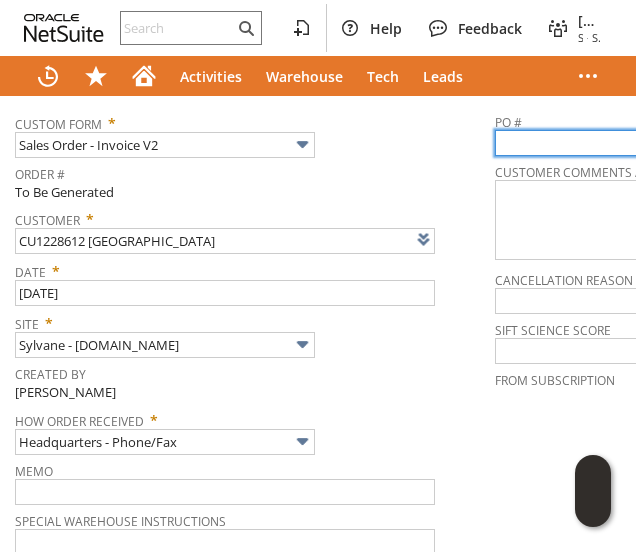 click at bounding box center (705, 143) 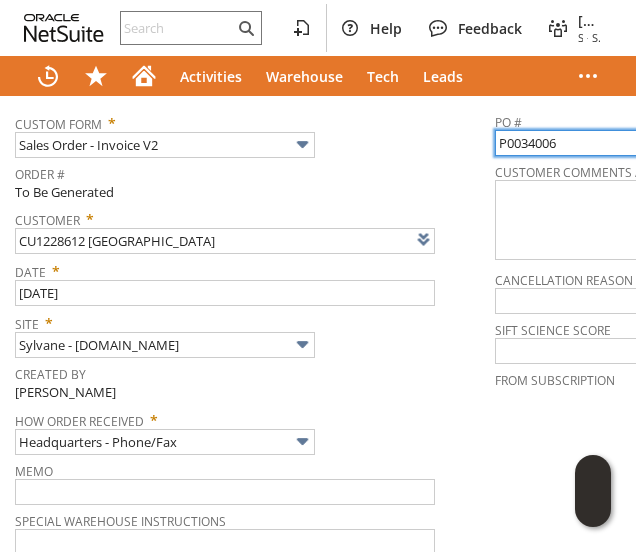 type on "P0034006" 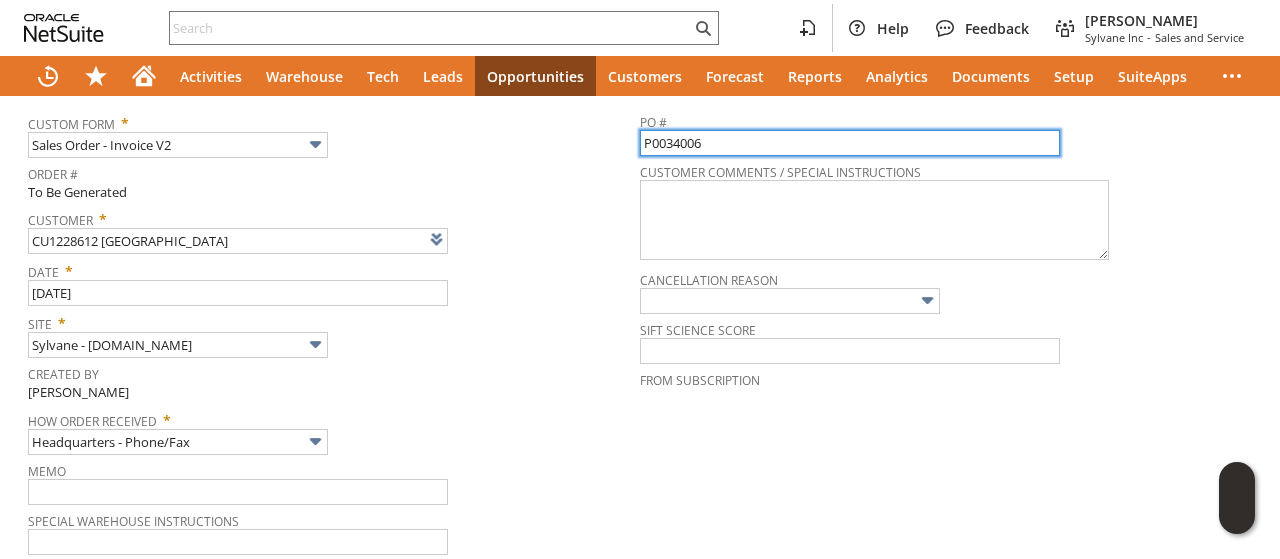 scroll, scrollTop: 402, scrollLeft: 0, axis: vertical 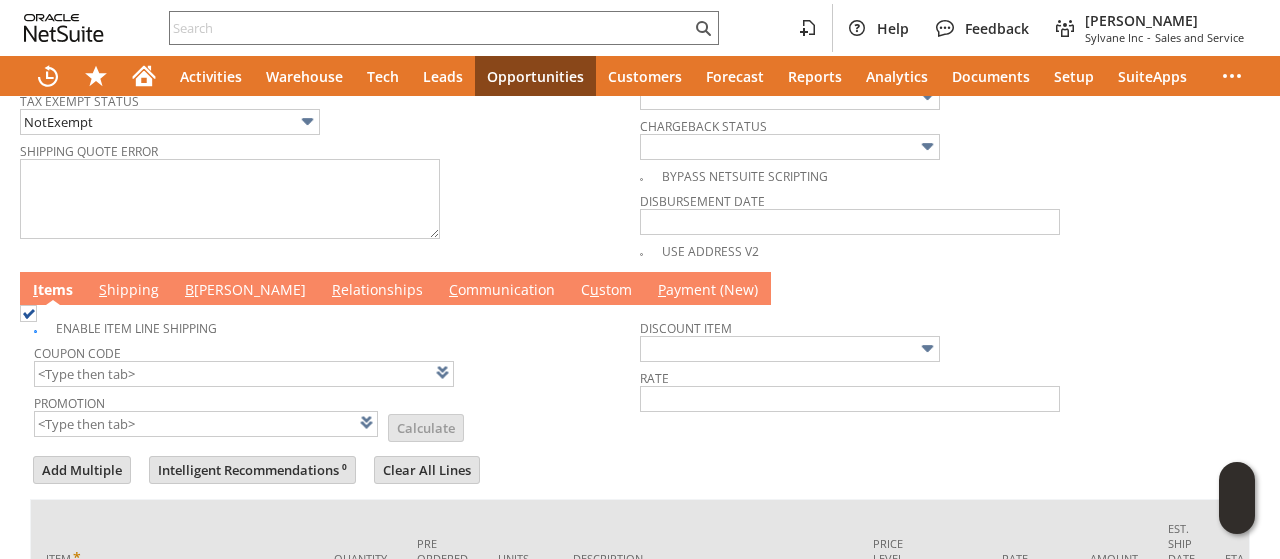 click on "B illing" at bounding box center (245, 291) 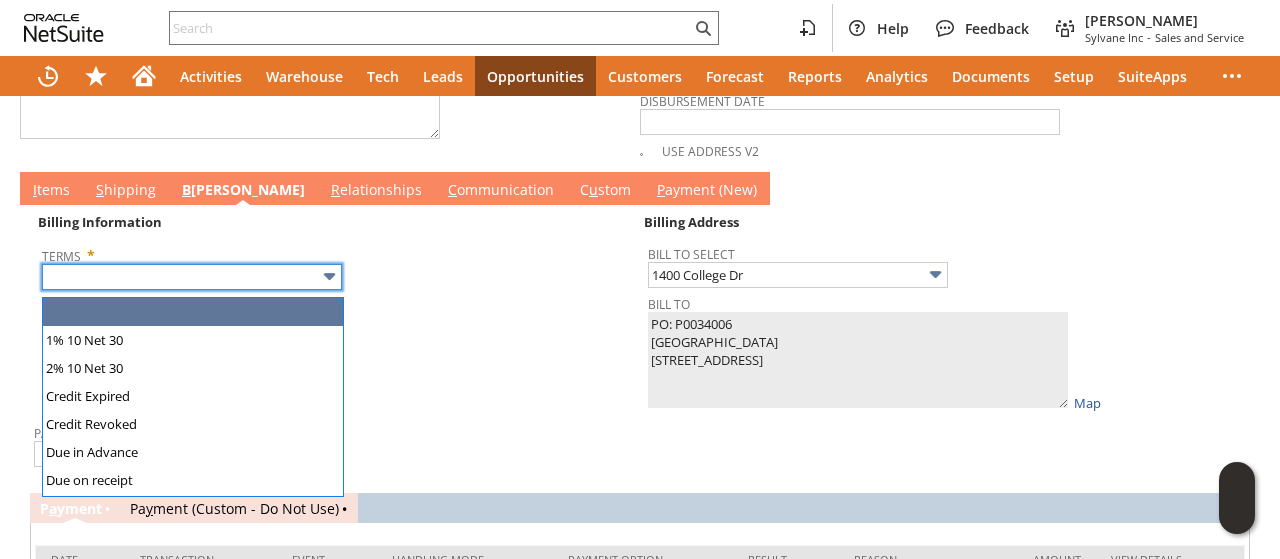 click at bounding box center (192, 277) 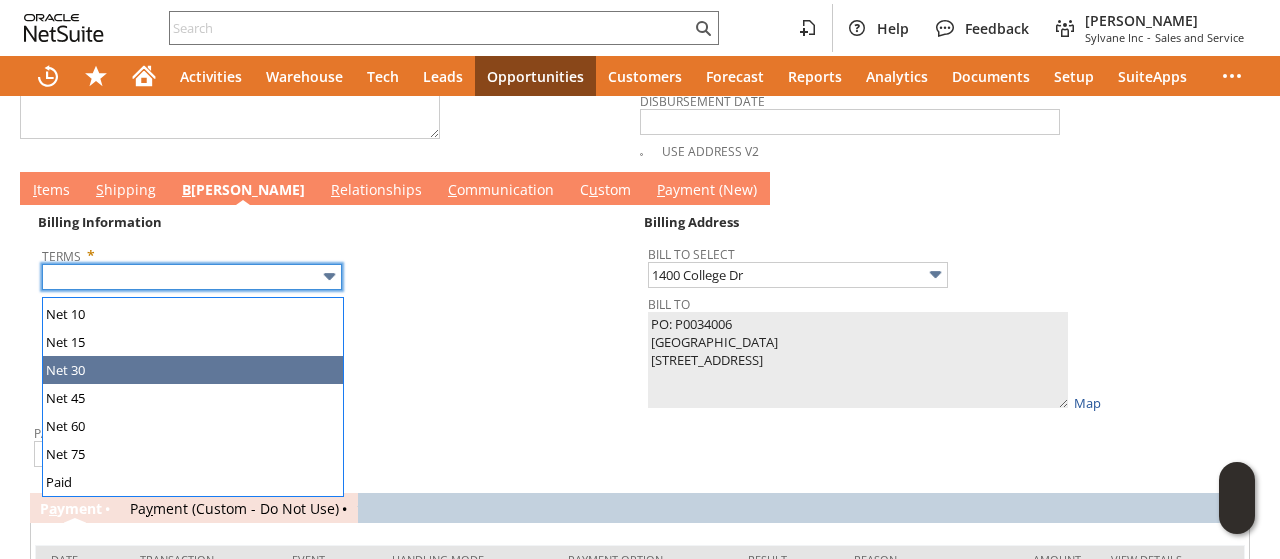 type on "Net 30" 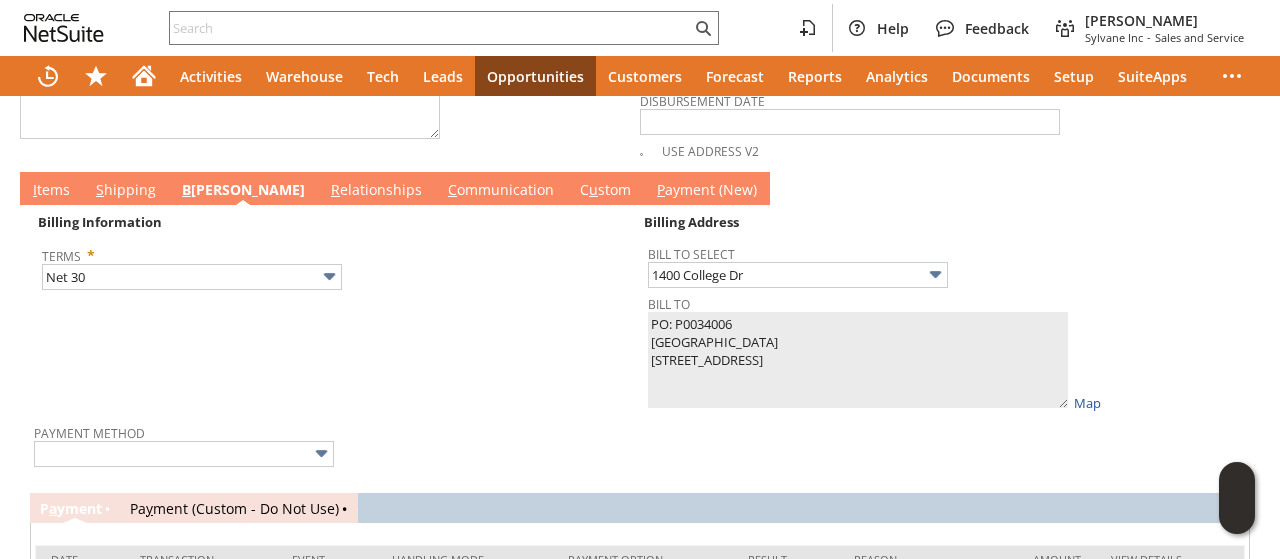 click on "Billing Information
Terms
*
Net 30" at bounding box center (337, 311) 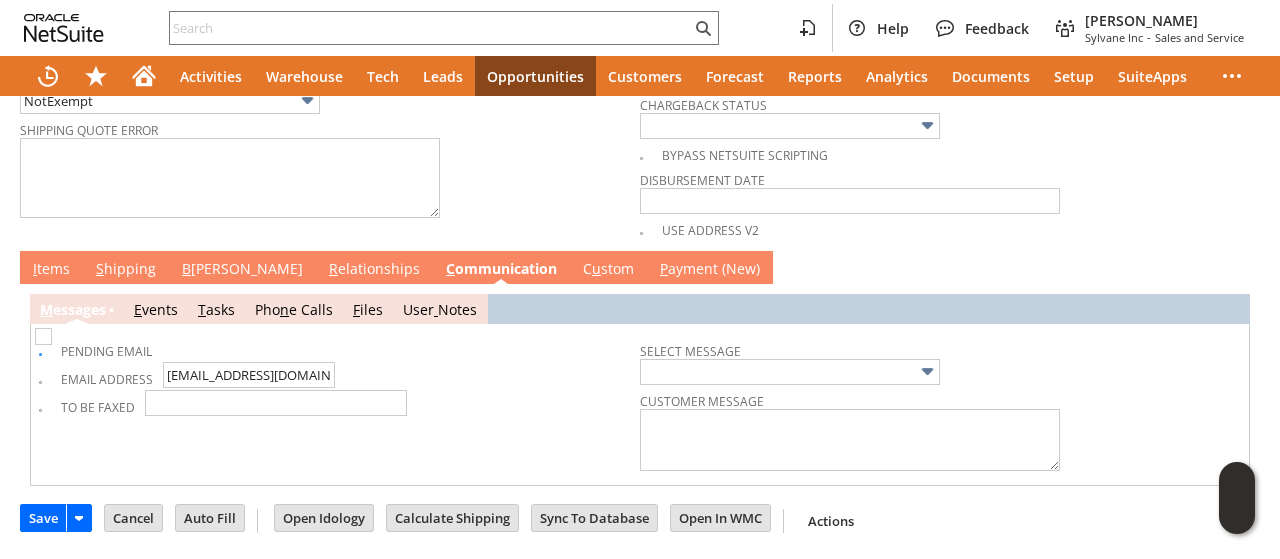 click at bounding box center (43, 336) 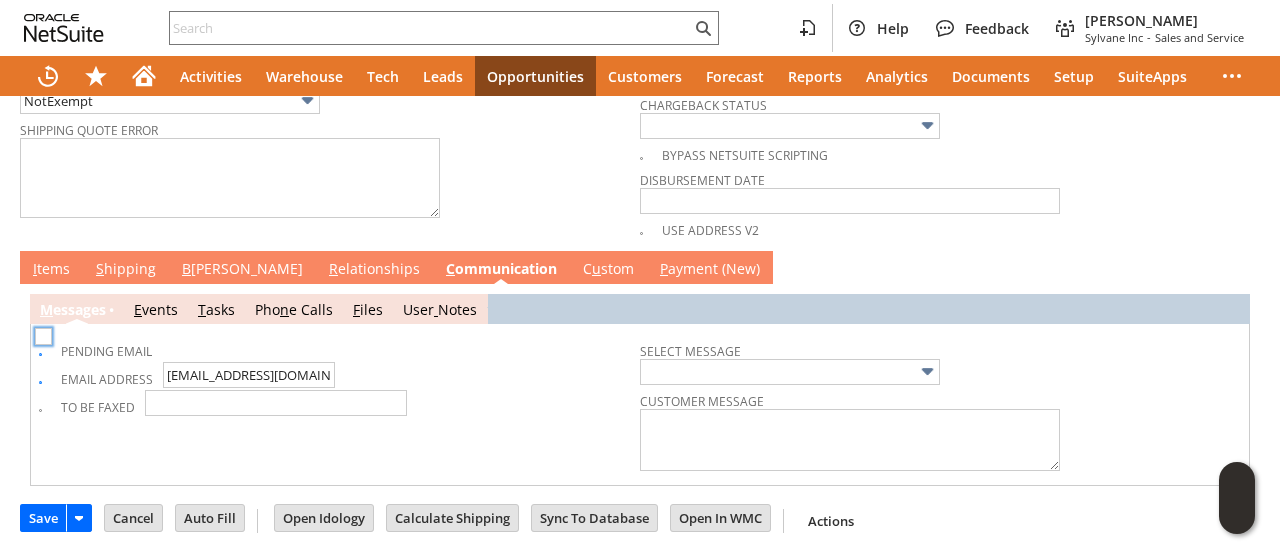 checkbox on "true" 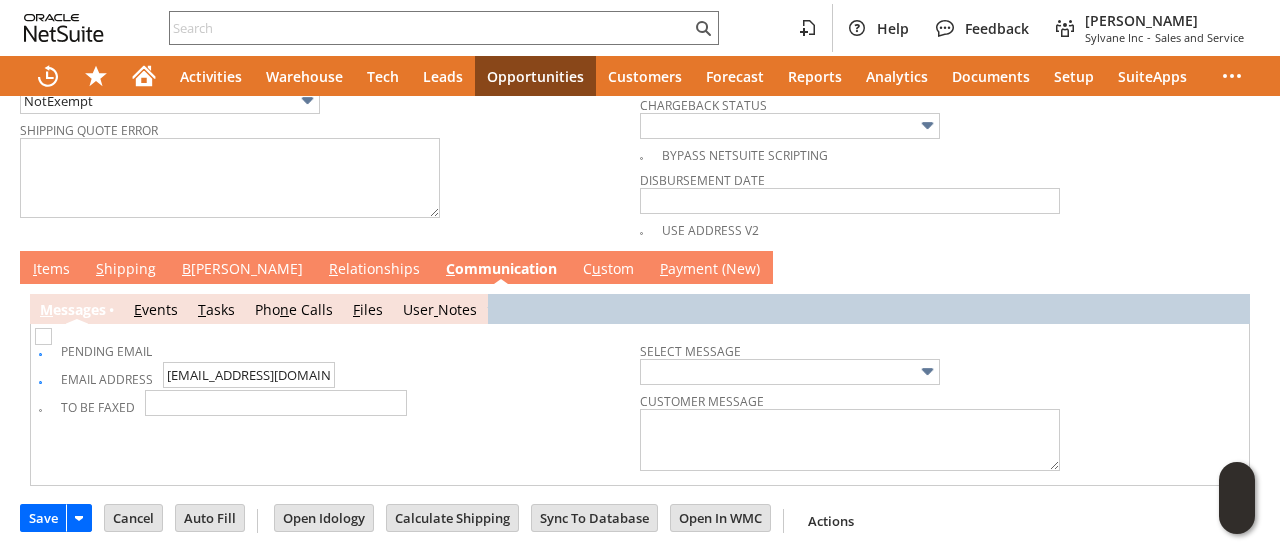 click at bounding box center [43, 336] 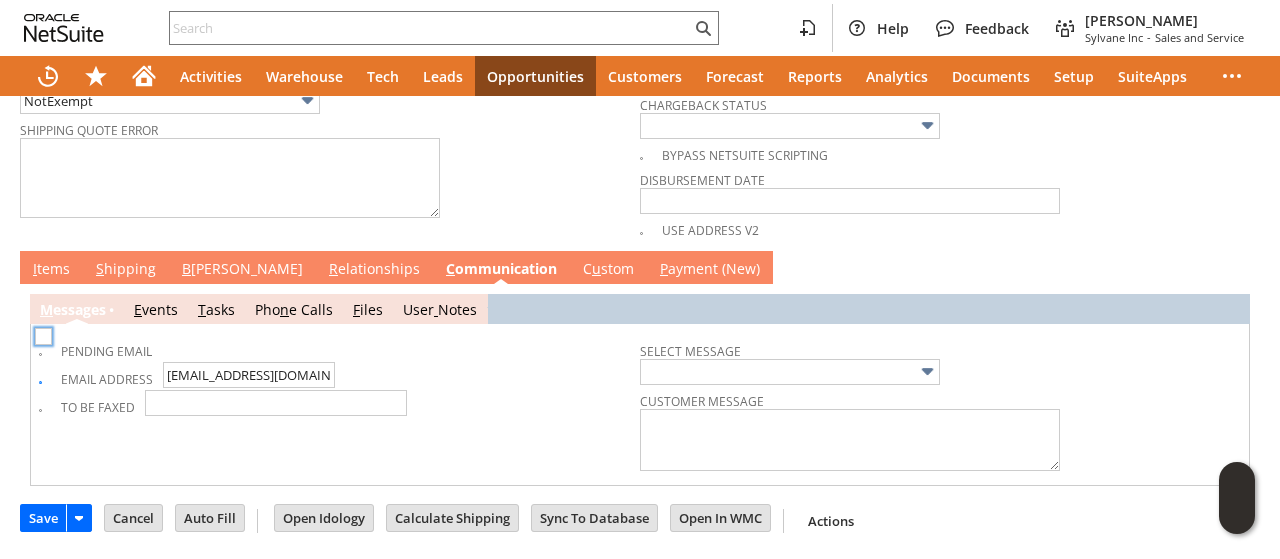 checkbox on "false" 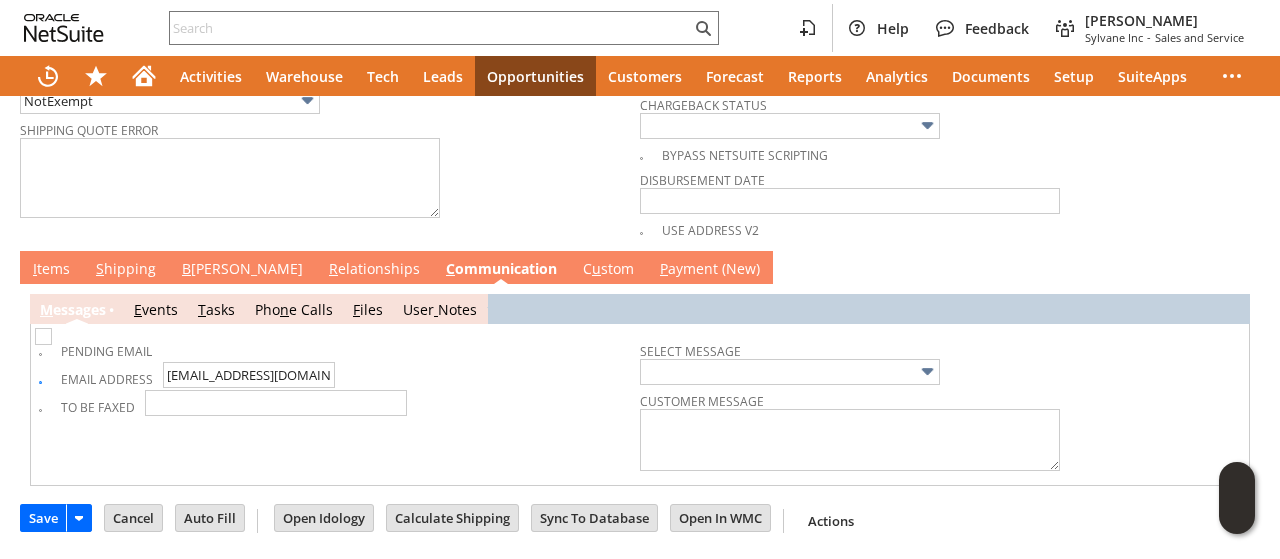 click on "B illing" at bounding box center [242, 270] 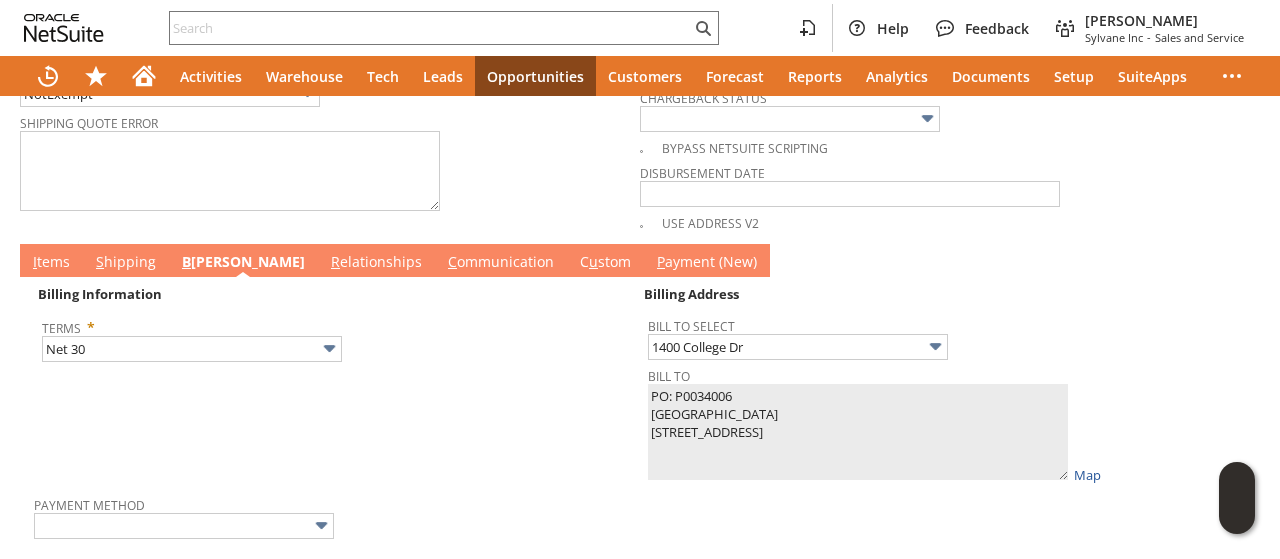 click on "I tems" at bounding box center [51, 263] 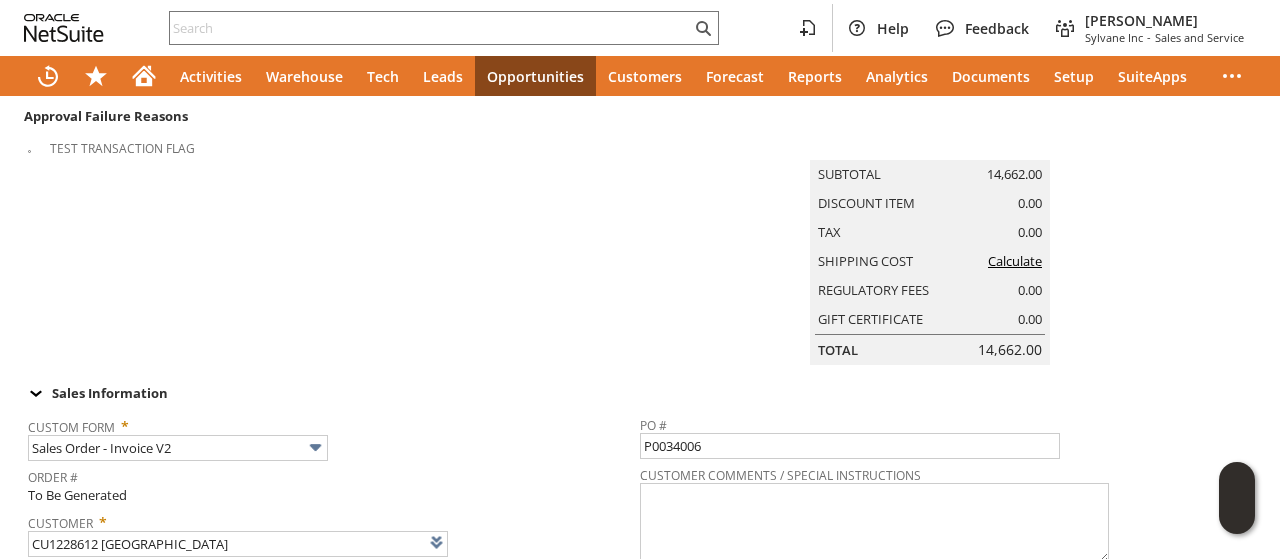 scroll, scrollTop: 0, scrollLeft: 0, axis: both 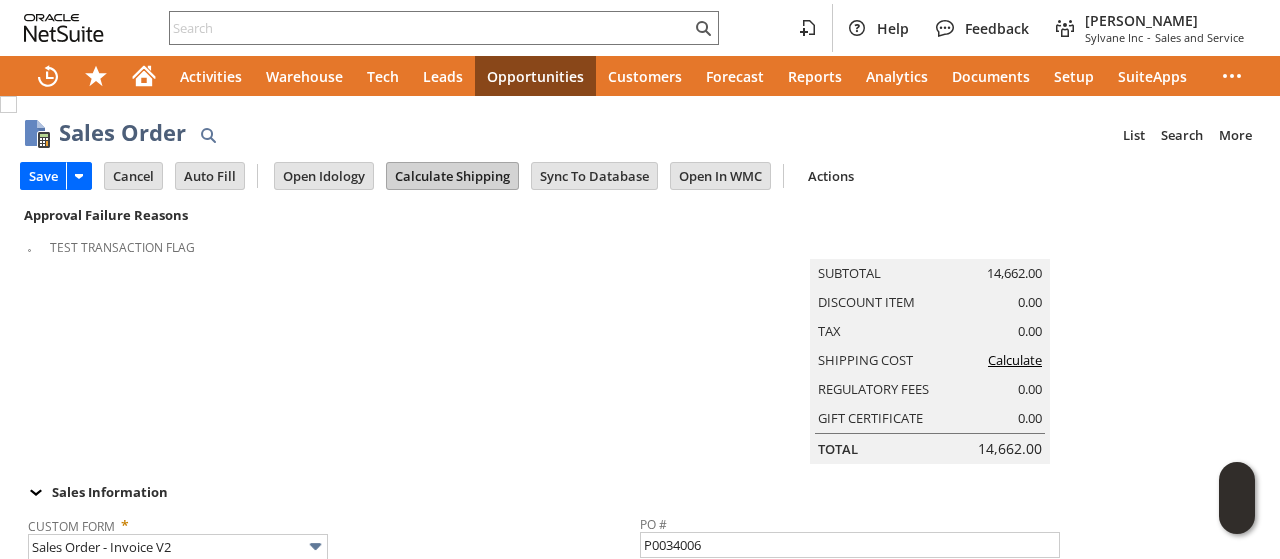 click on "Calculate Shipping" at bounding box center [452, 176] 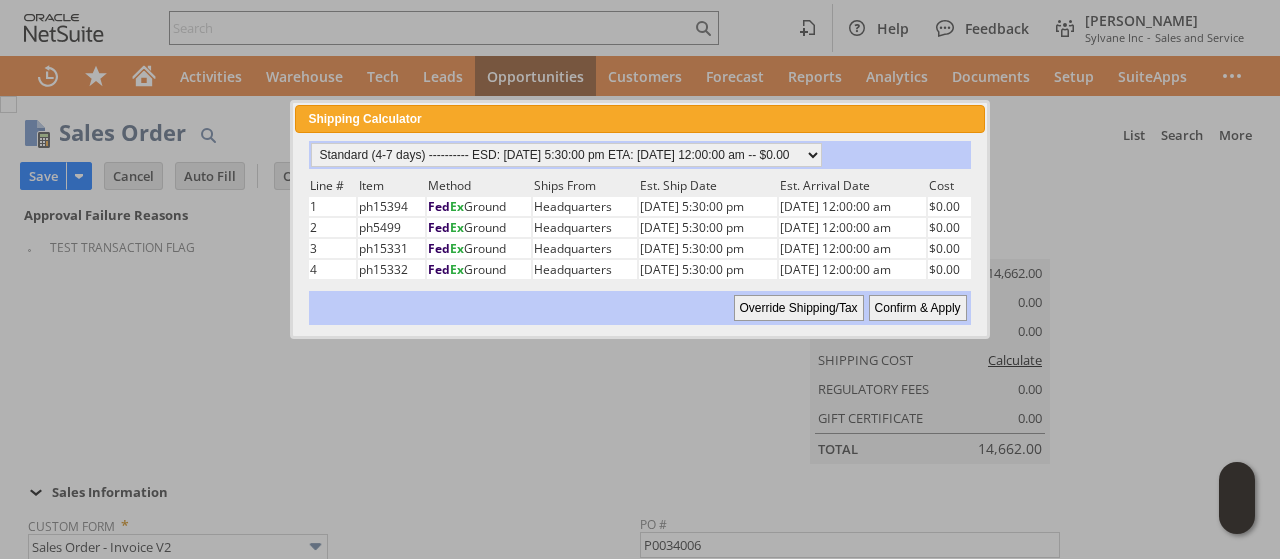 click on "Confirm & Apply" at bounding box center [918, 308] 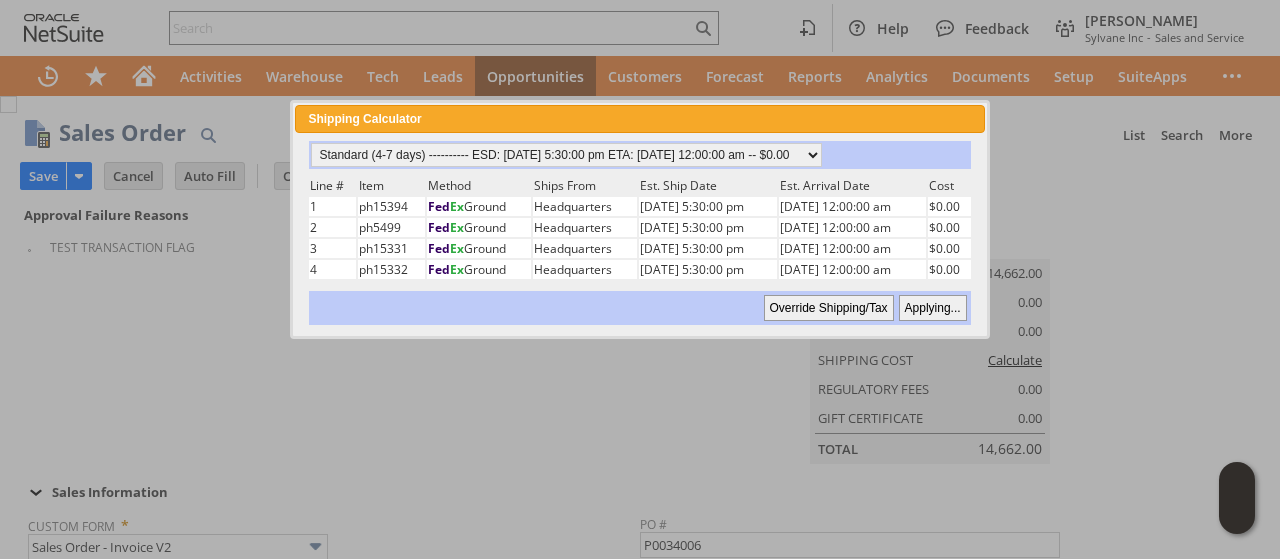 type on "OtherExemptEntity" 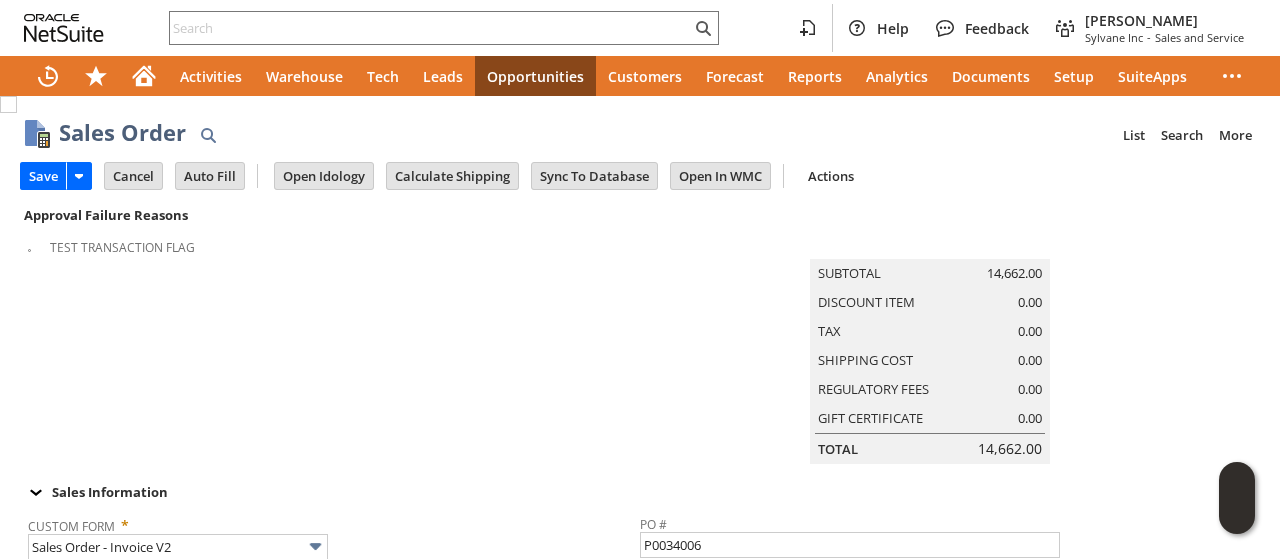 scroll, scrollTop: 1586, scrollLeft: 0, axis: vertical 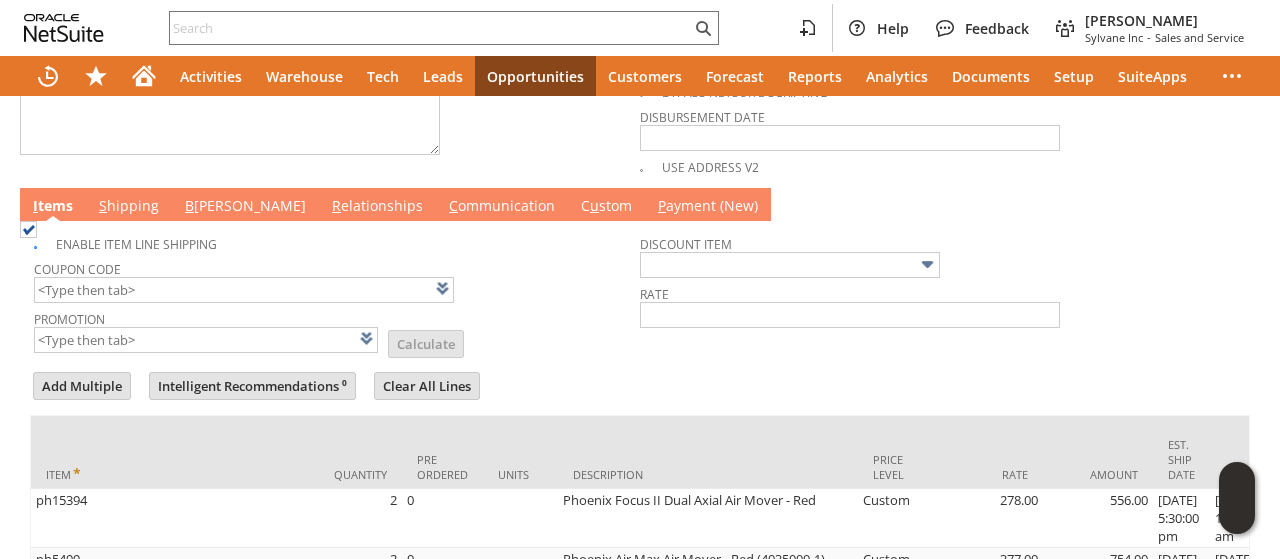 click on "C ommunication" at bounding box center (502, 207) 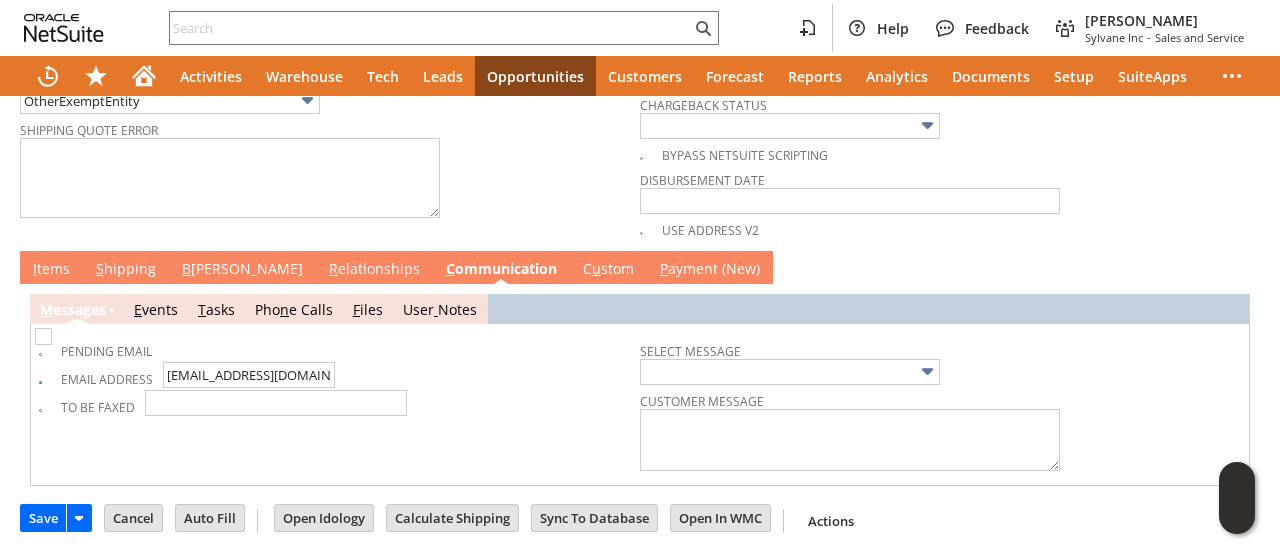 click on "B illing" at bounding box center (242, 270) 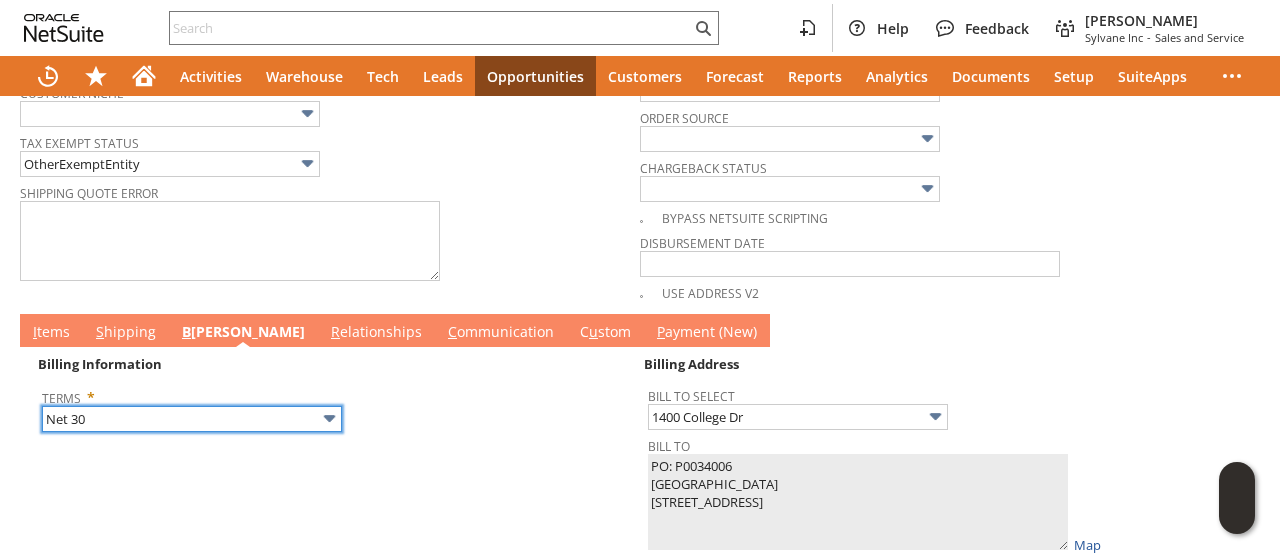 scroll, scrollTop: 1030, scrollLeft: 0, axis: vertical 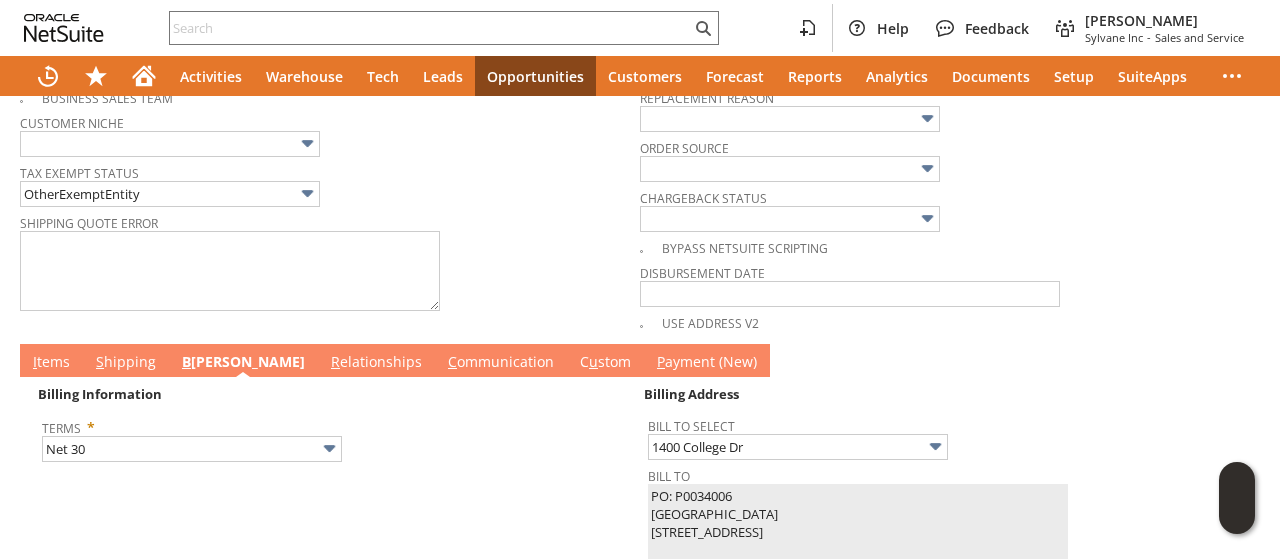 click on "S hipping" at bounding box center (126, 363) 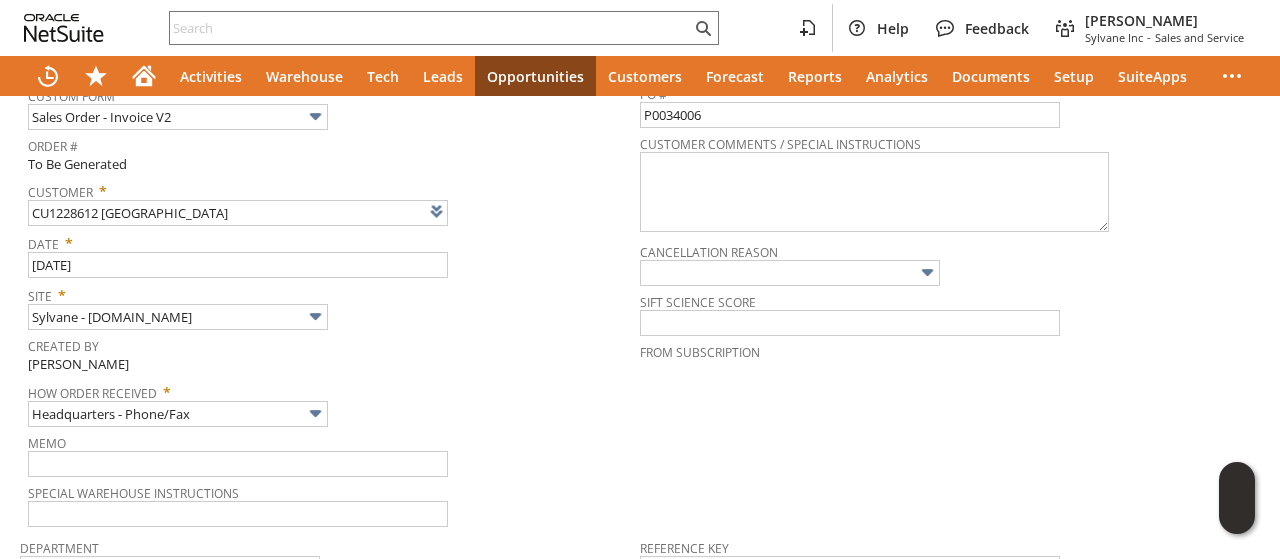 scroll, scrollTop: 0, scrollLeft: 0, axis: both 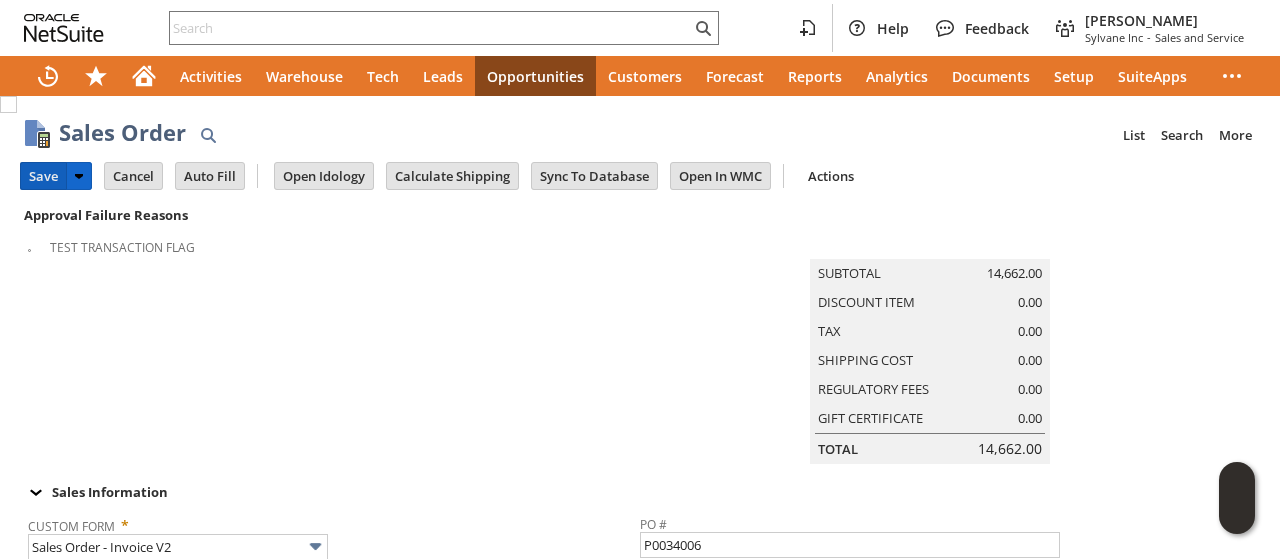 click on "Save" at bounding box center [43, 176] 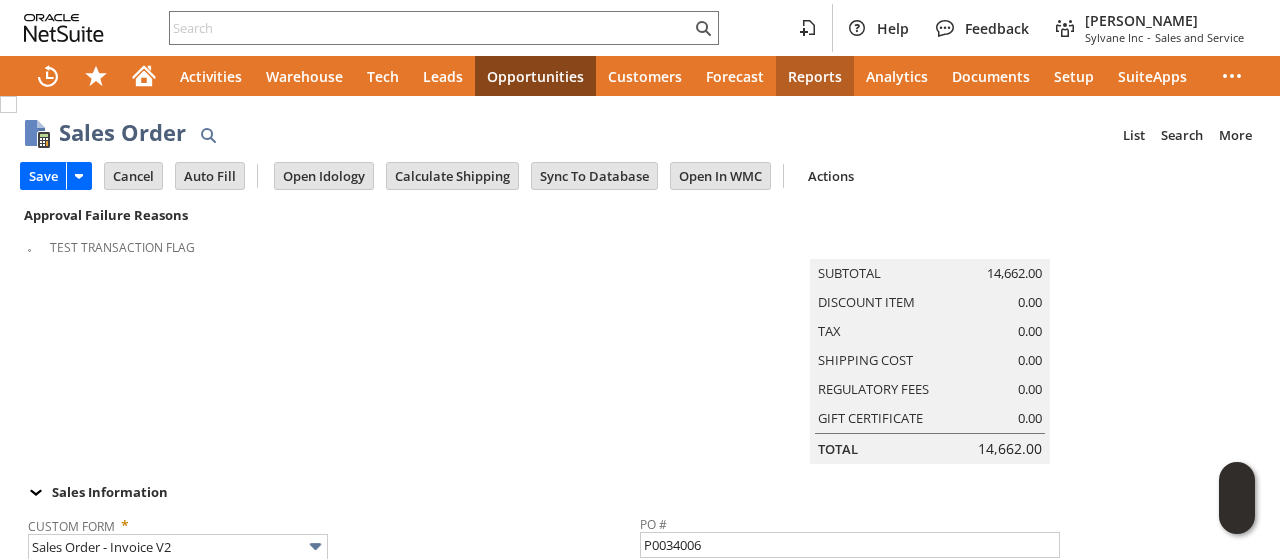 click on "Reports" at bounding box center (815, 76) 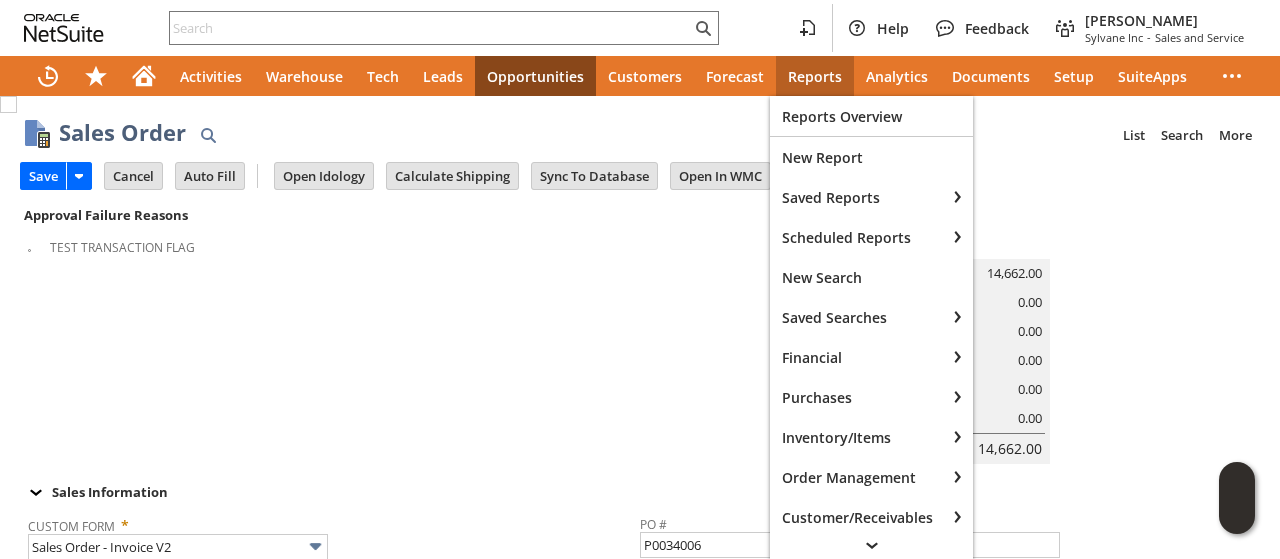click on "Summary
Subtotal
14,662.00
Discount Item
0.00
Tax
0.00
Shipping Cost
0.00
Regulatory Fees
0.00
Gift Certificate
0.00
Total
14,662.00" at bounding box center (950, 333) 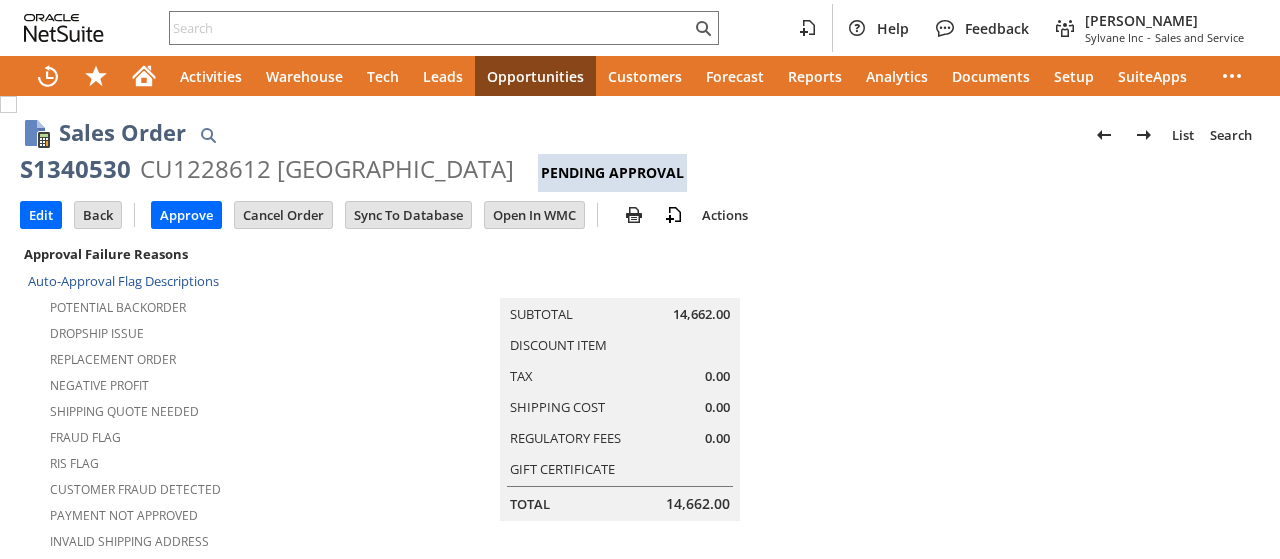 scroll, scrollTop: 0, scrollLeft: 0, axis: both 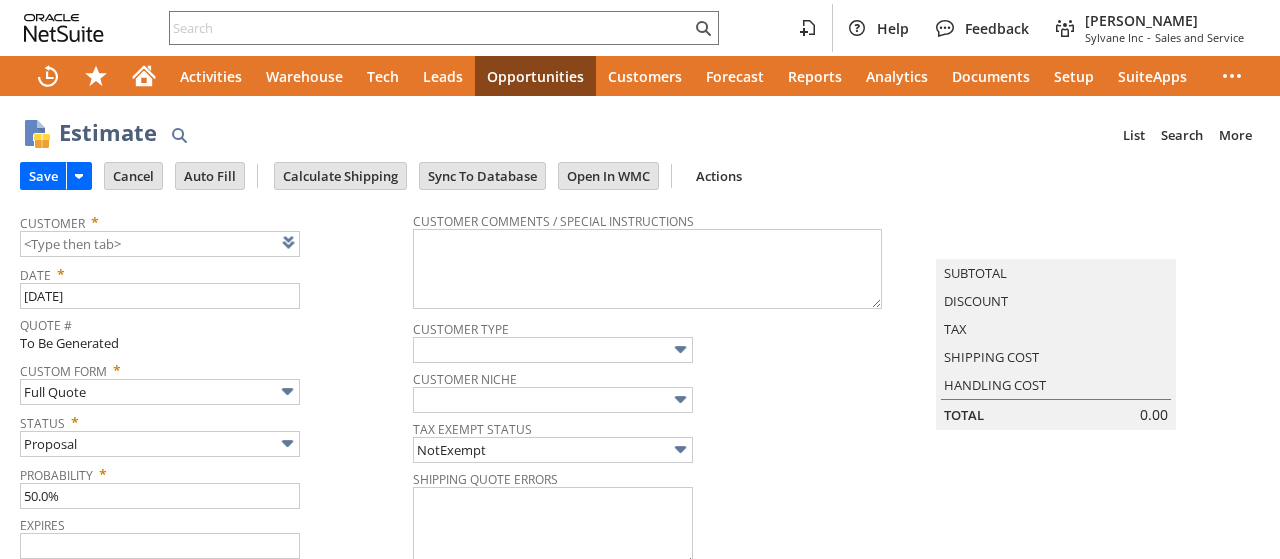 click at bounding box center (314, 242) 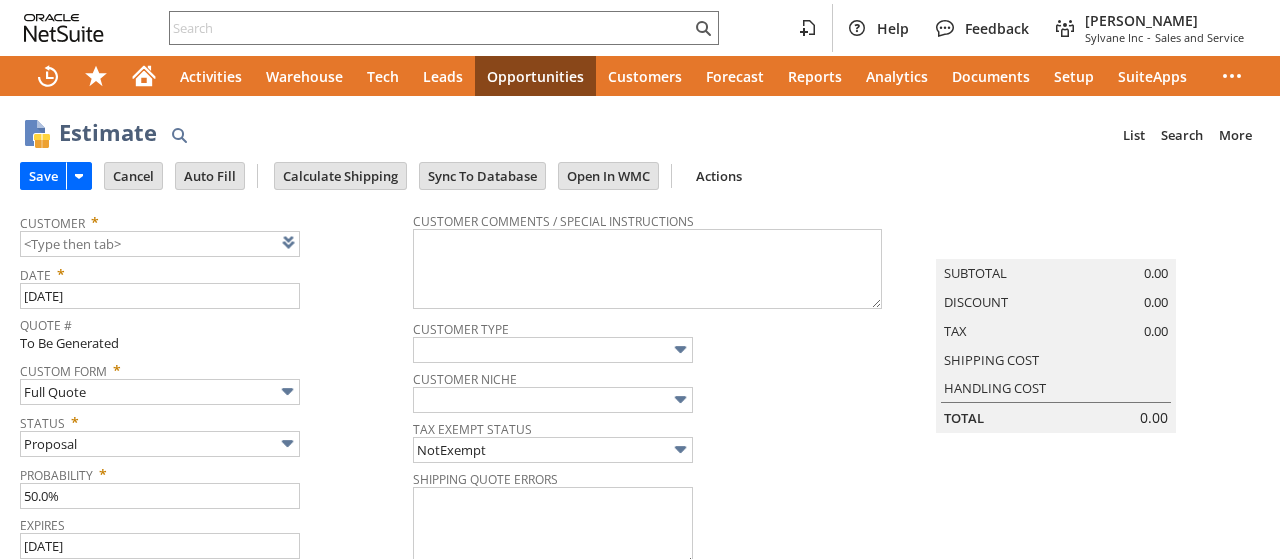 type on "[DATE]" 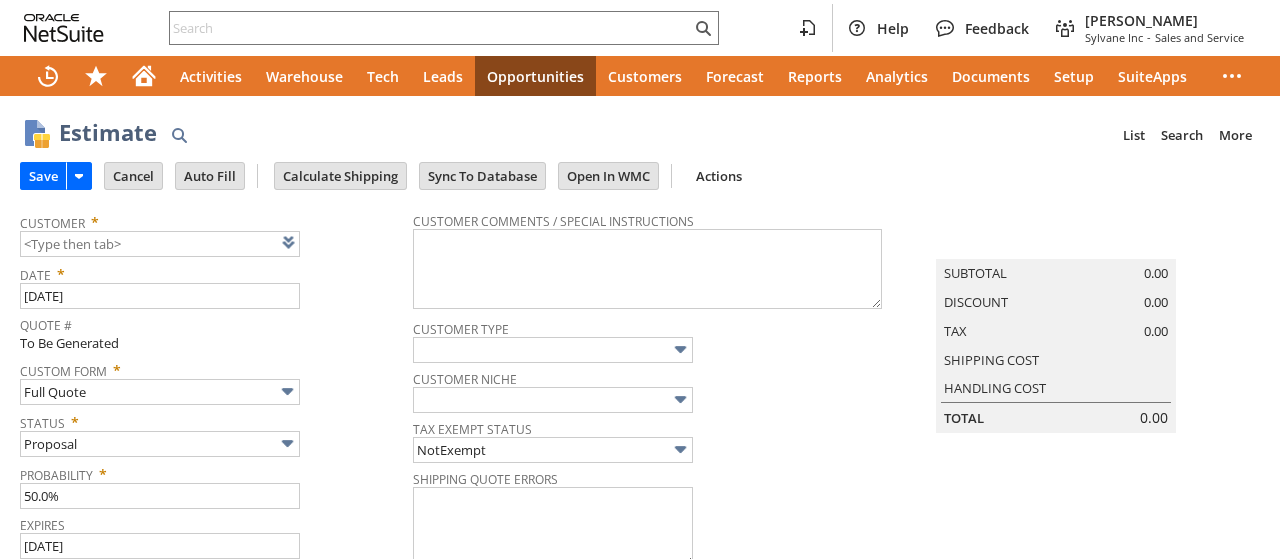type on "[DATE]" 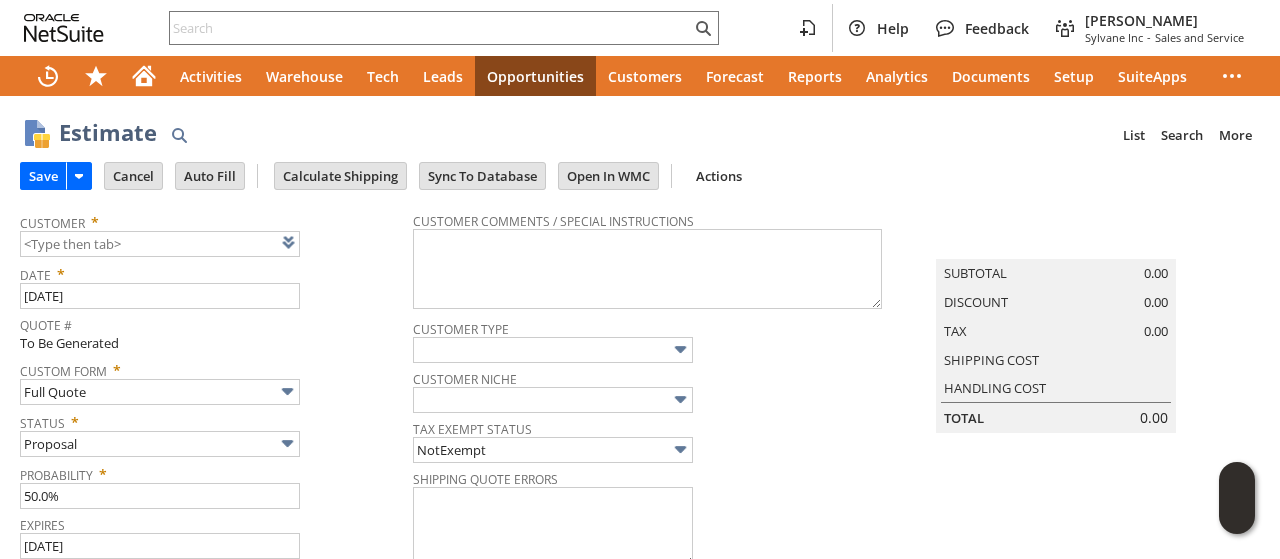 type on "CU1228627 Comfort Suites" 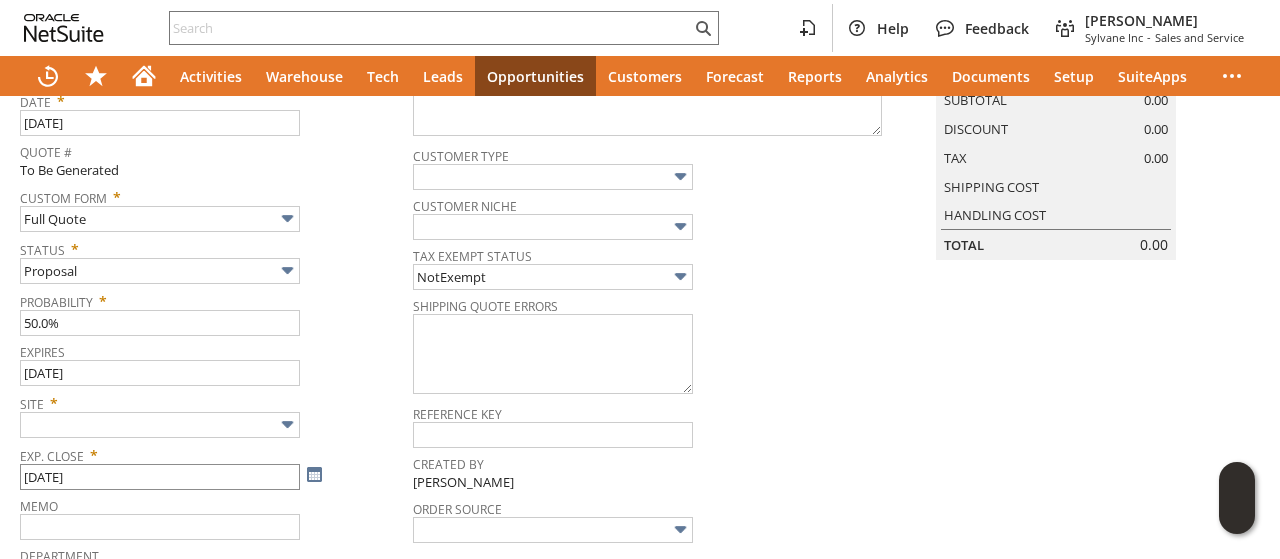 scroll, scrollTop: 300, scrollLeft: 0, axis: vertical 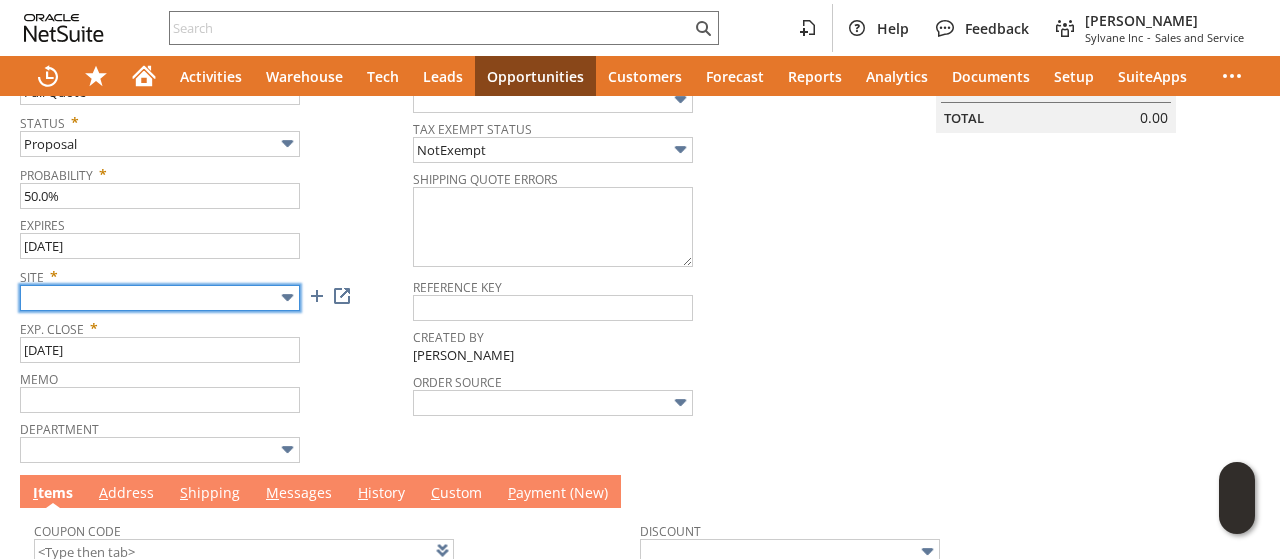 click at bounding box center (160, 298) 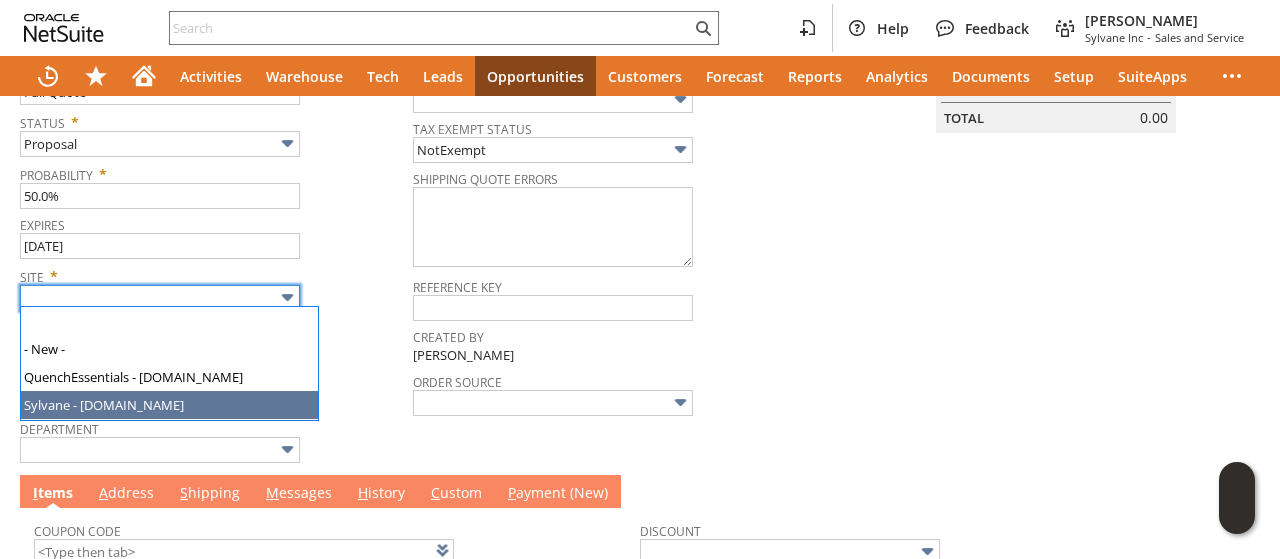 type on "Sylvane - [DOMAIN_NAME]" 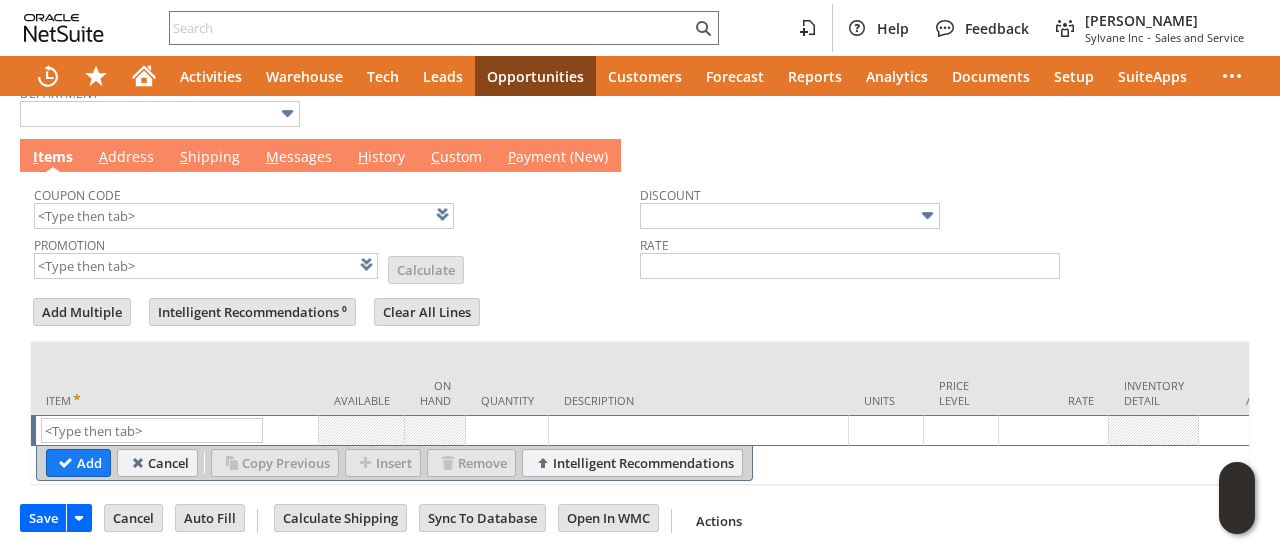 scroll, scrollTop: 641, scrollLeft: 0, axis: vertical 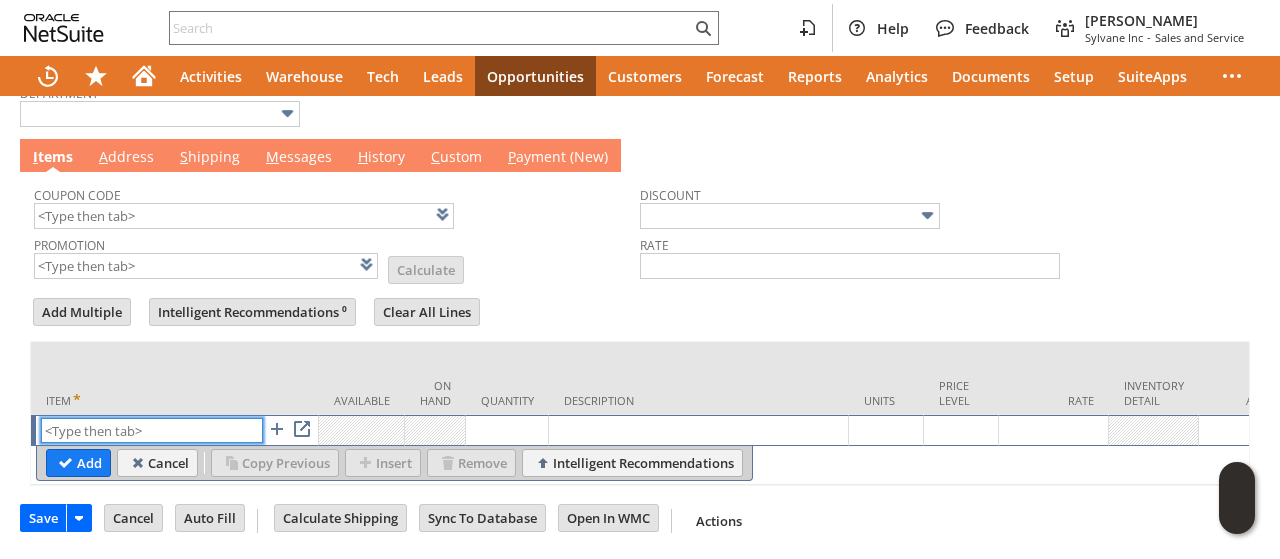 paste on "hi7908" 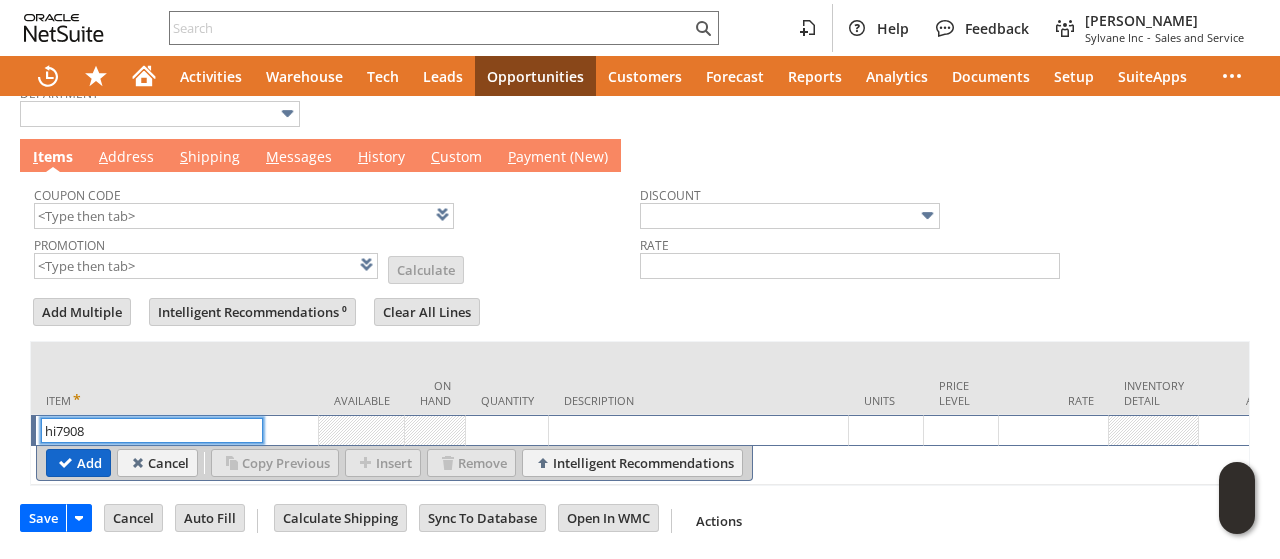 type on "hi7908" 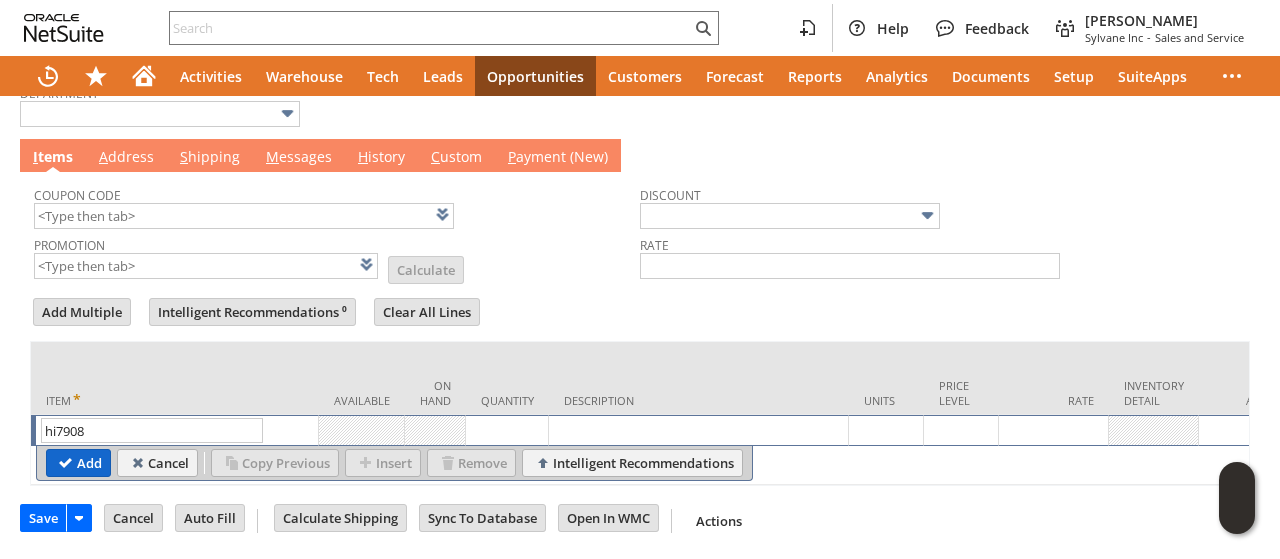 click on "Add" at bounding box center (78, 463) 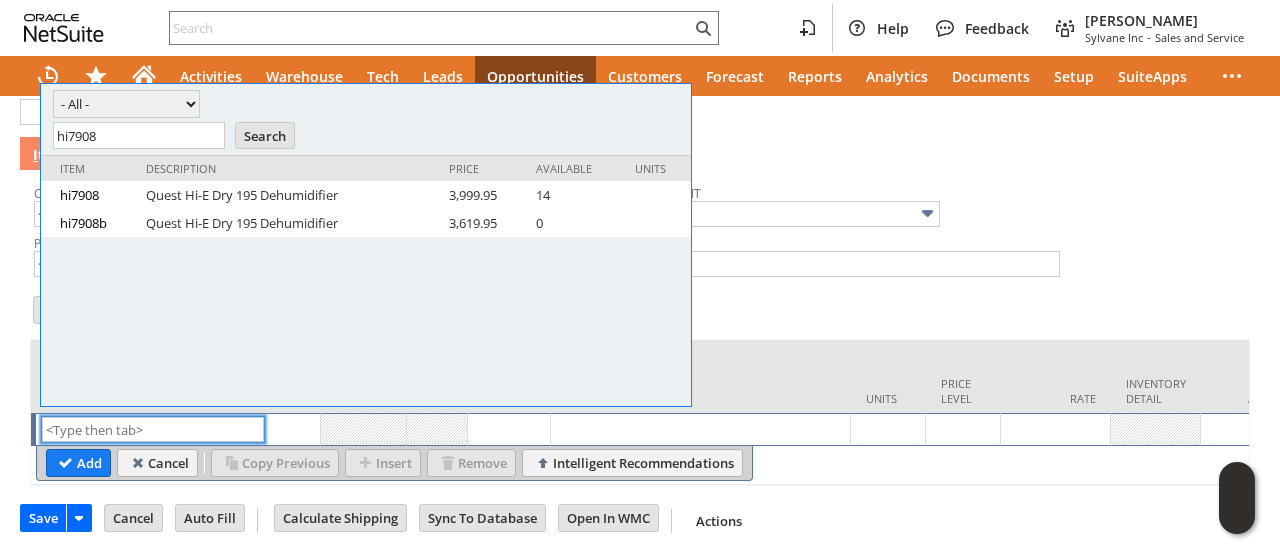scroll, scrollTop: 0, scrollLeft: 0, axis: both 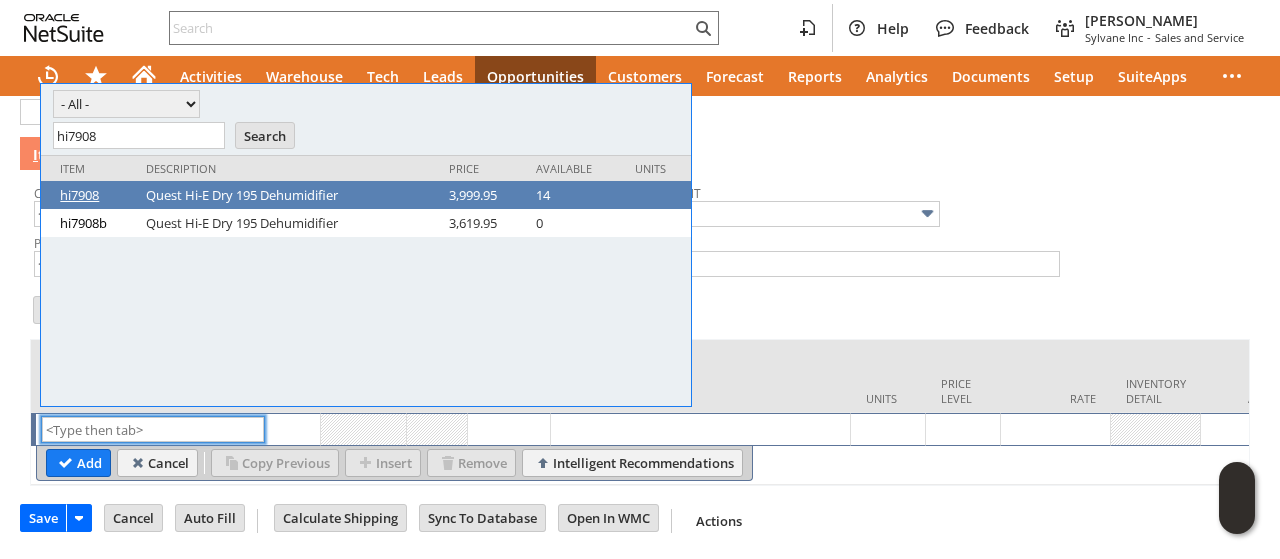 click on "hi7908" at bounding box center [98, 195] 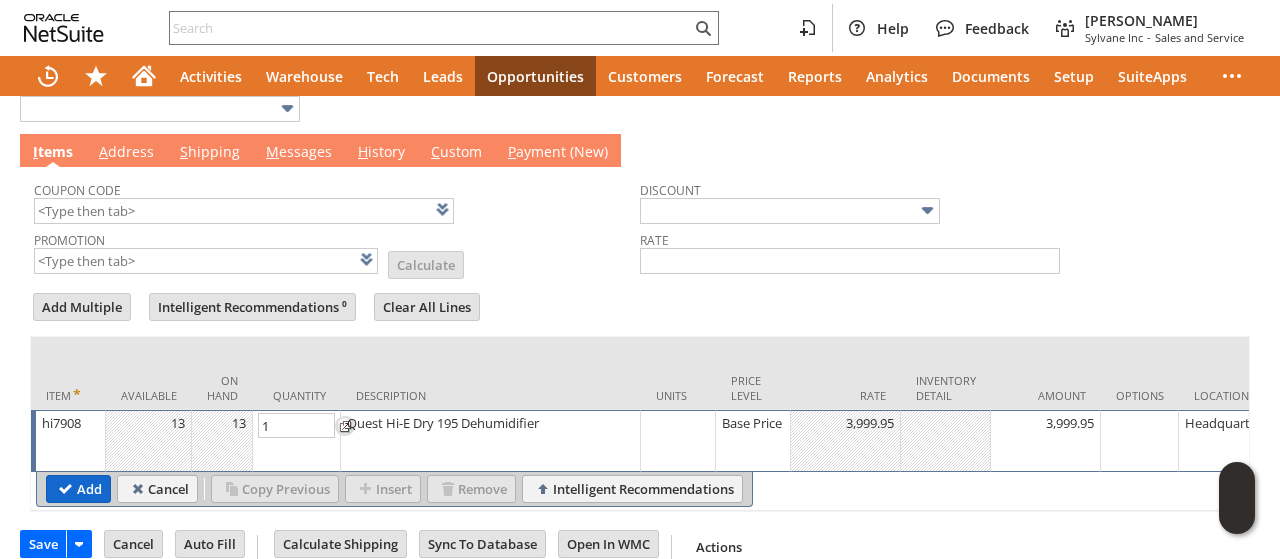 click on "Add" at bounding box center (78, 489) 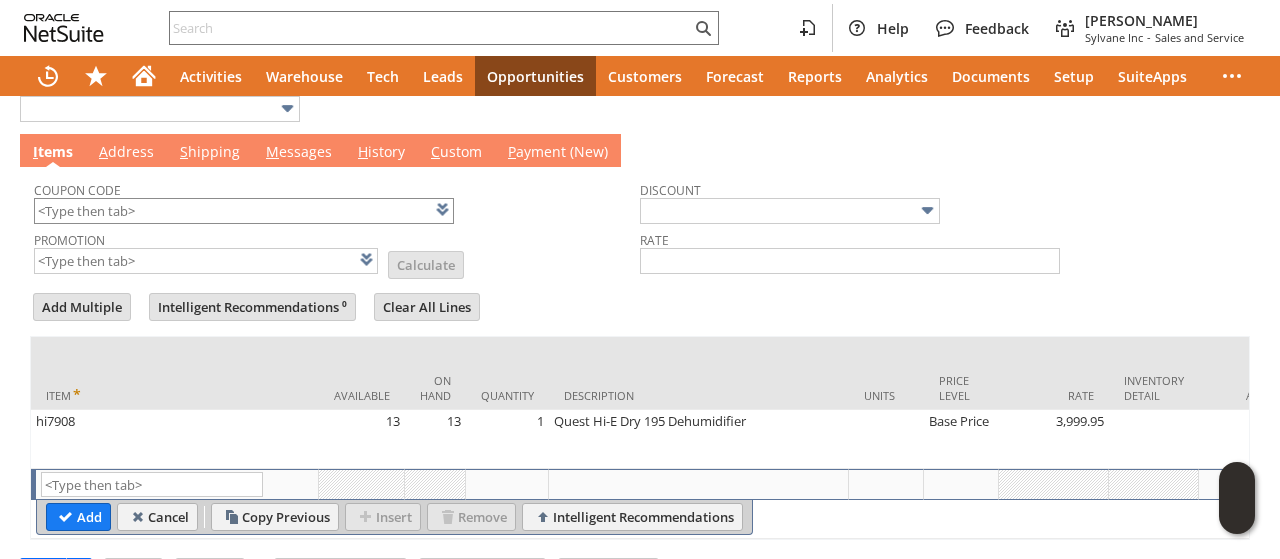 type on "Intelligent Recommendations¹⁰" 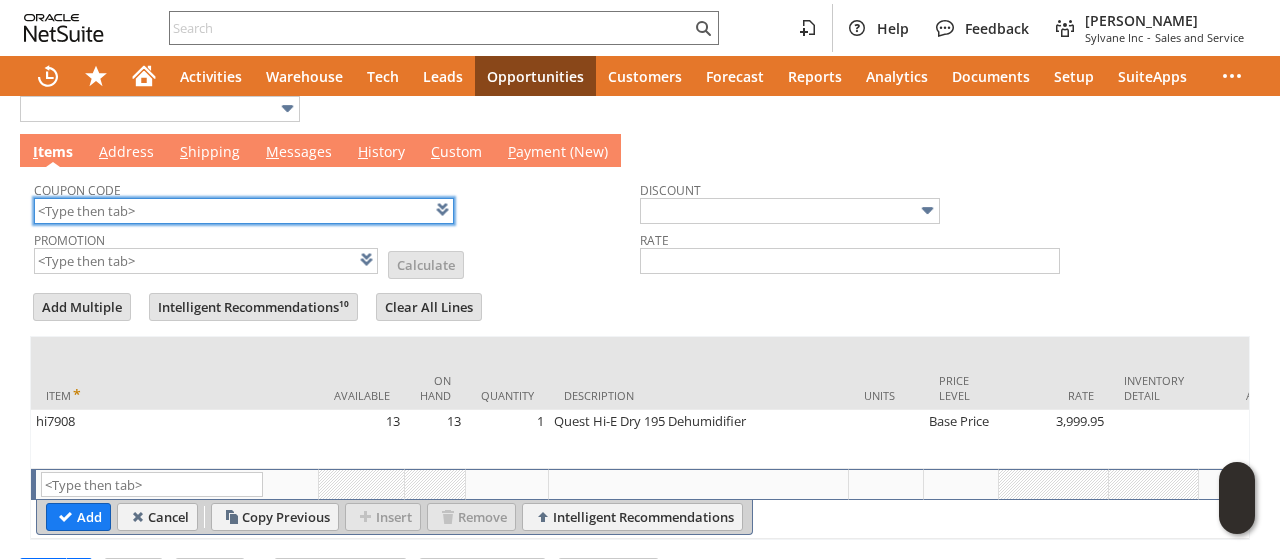 click at bounding box center [244, 211] 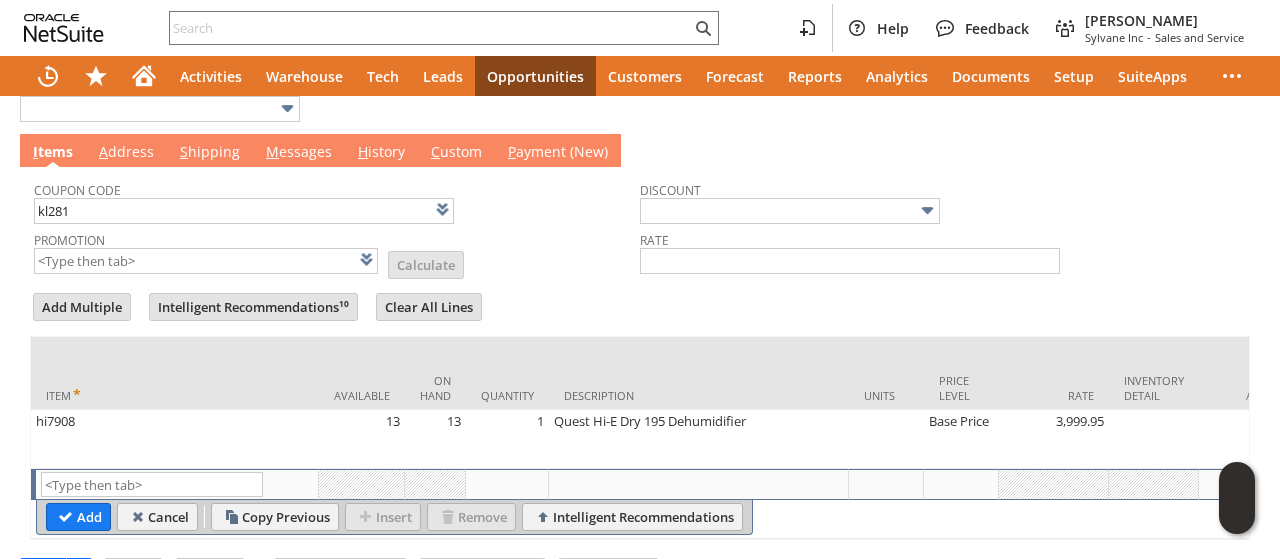 click on "Promotion
List
Calculate" at bounding box center (337, 251) 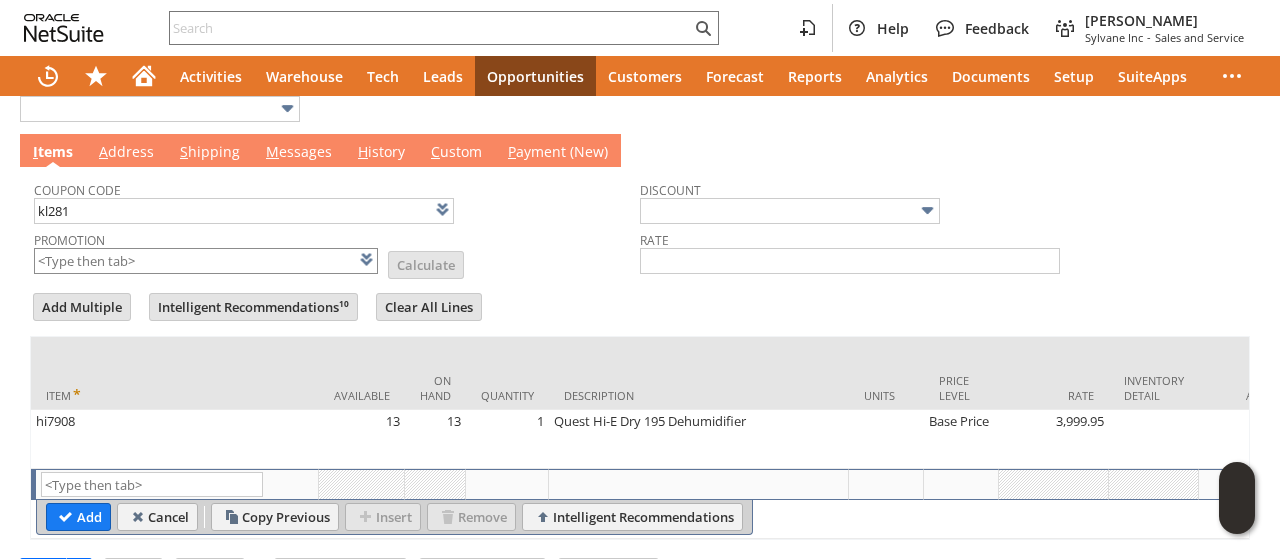 type on "KL281" 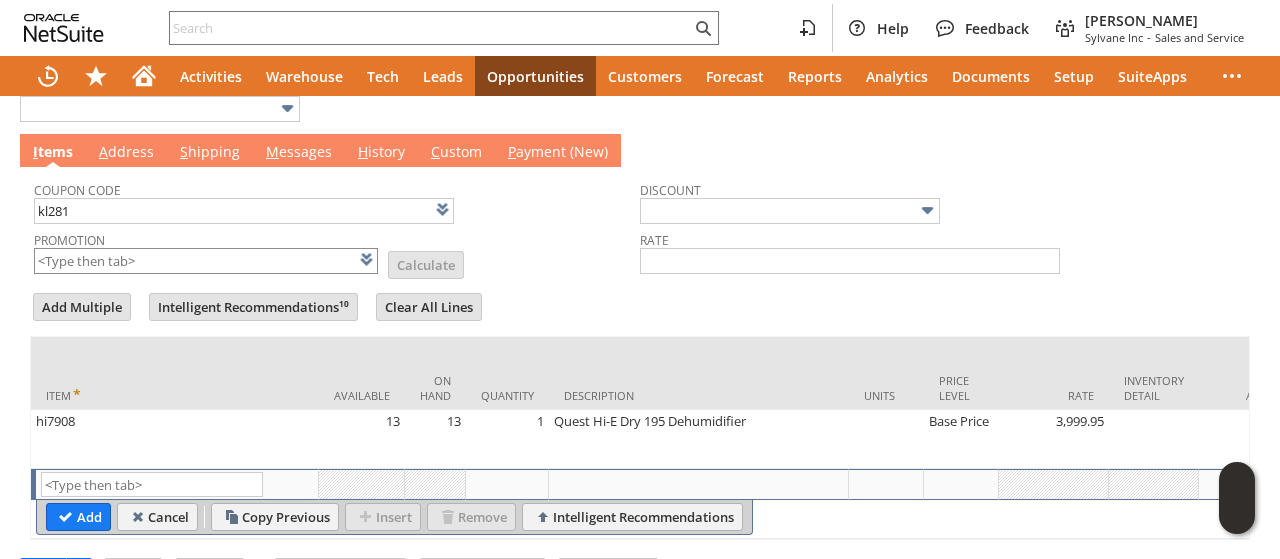 type on "KL281" 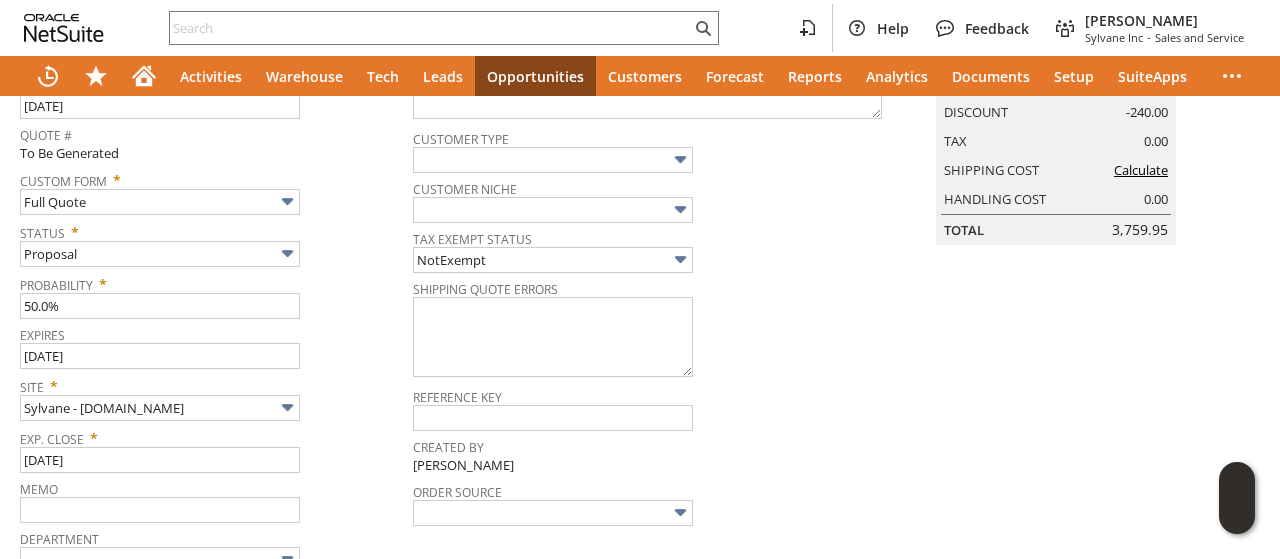 scroll, scrollTop: 0, scrollLeft: 0, axis: both 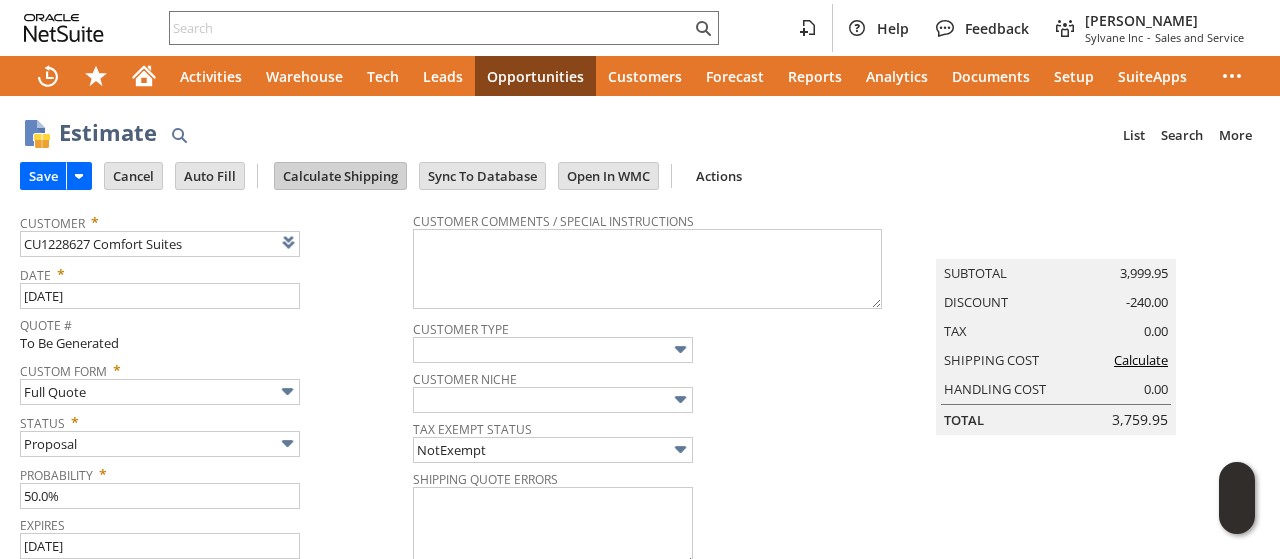click on "Calculate Shipping" at bounding box center [340, 176] 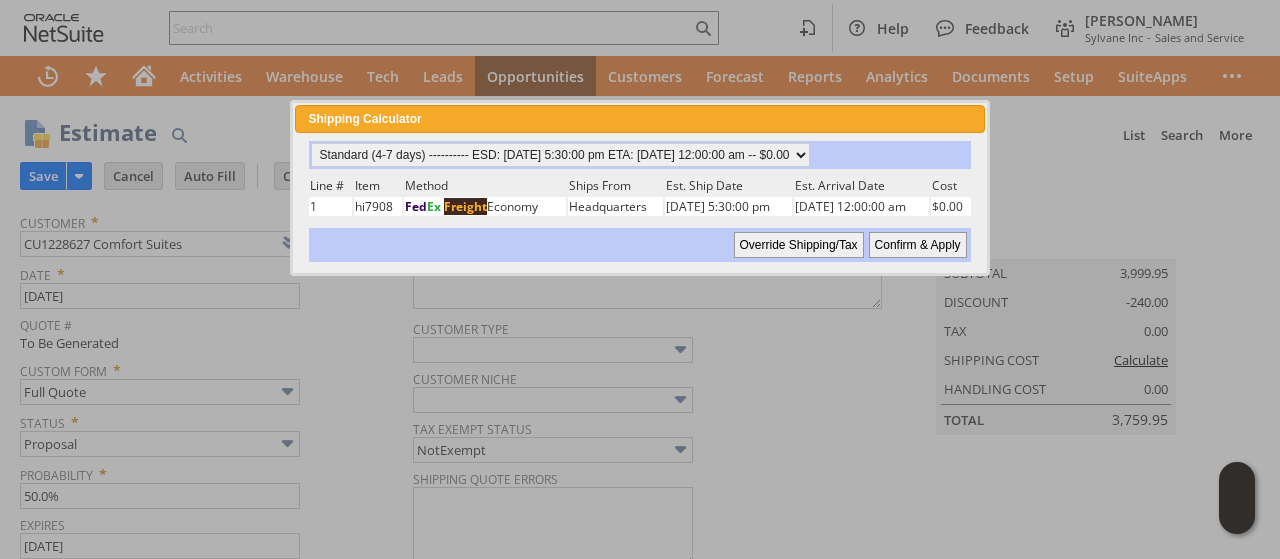 click on "Confirm & Apply" at bounding box center [918, 245] 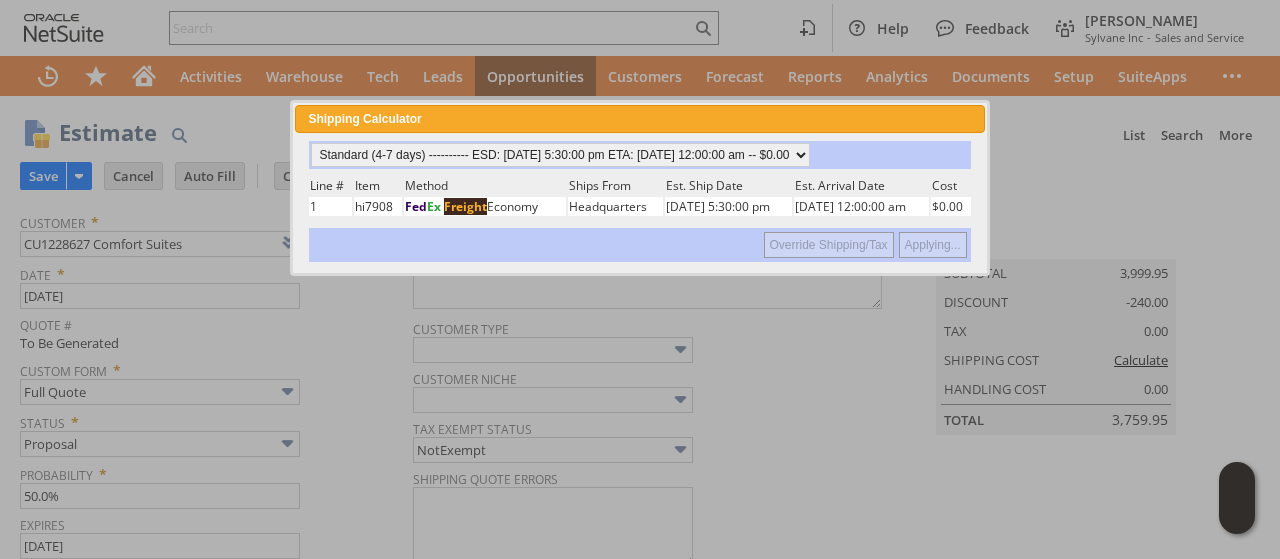 type 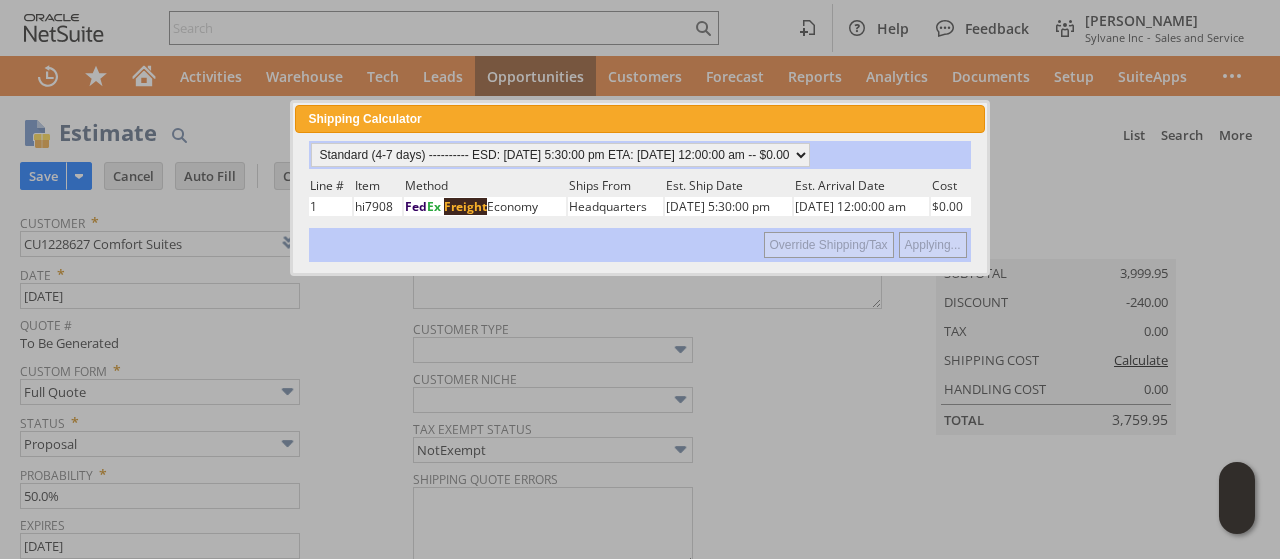 type on "Add" 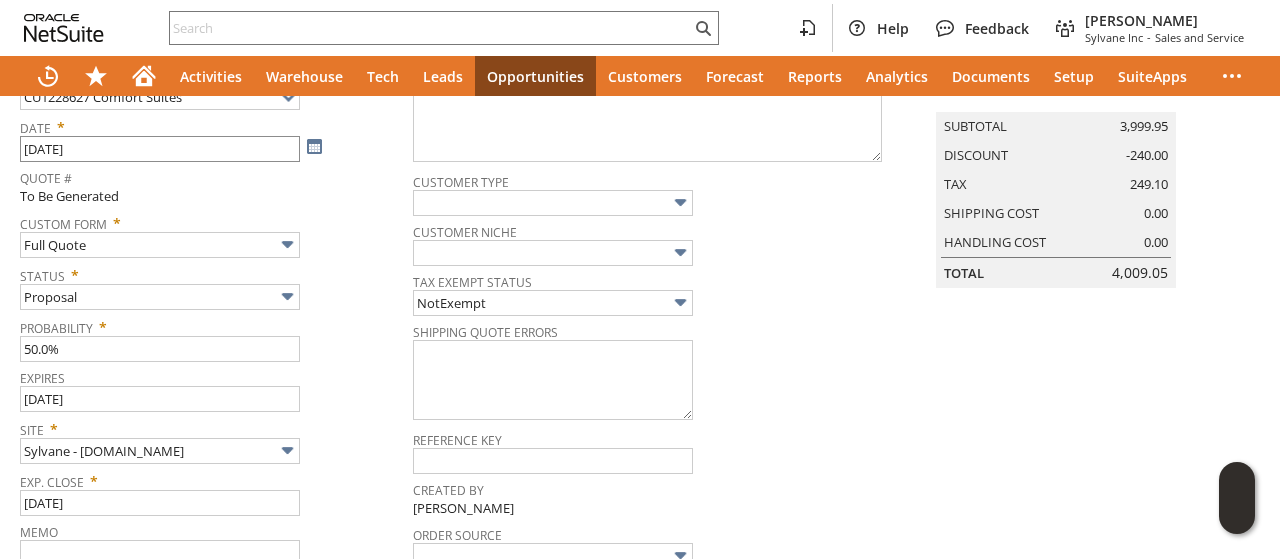 scroll, scrollTop: 0, scrollLeft: 0, axis: both 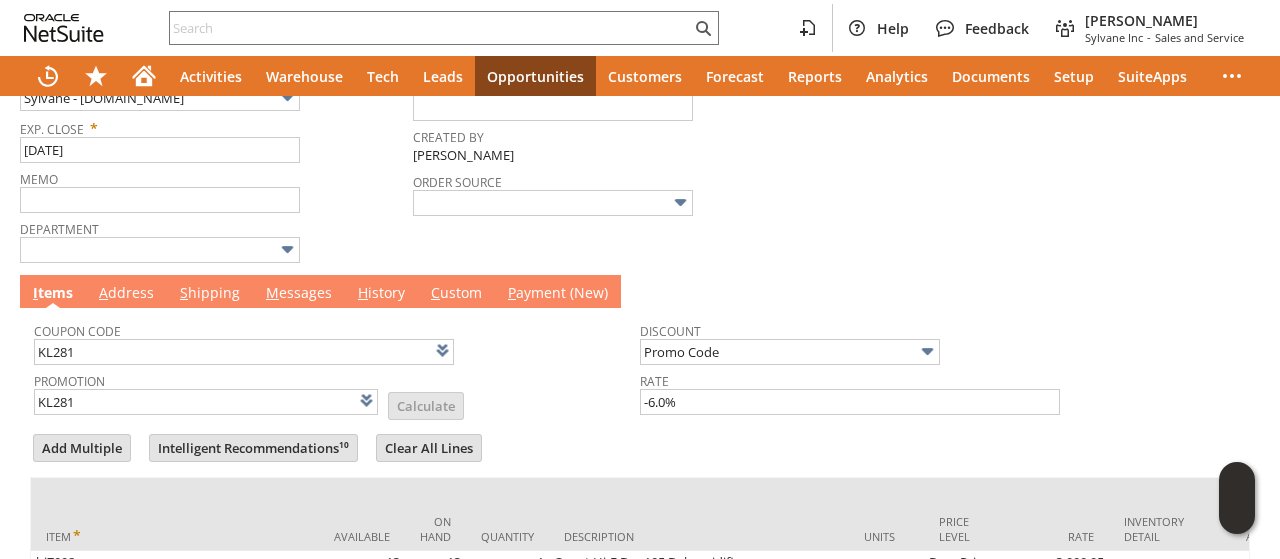 click on "M essages" at bounding box center (299, 294) 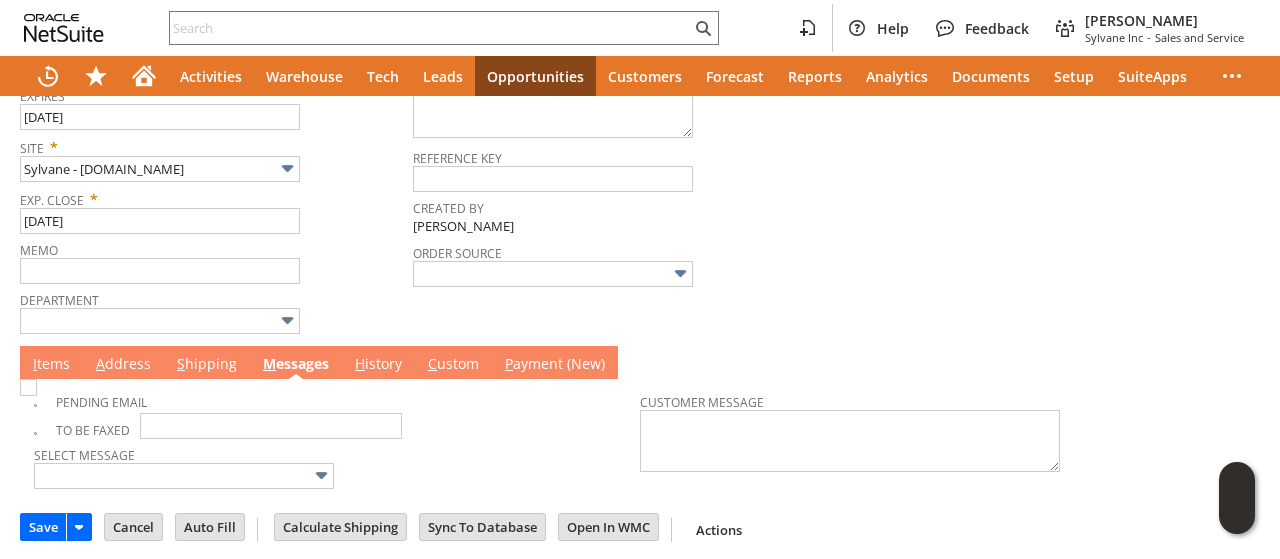 click at bounding box center (28, 387) 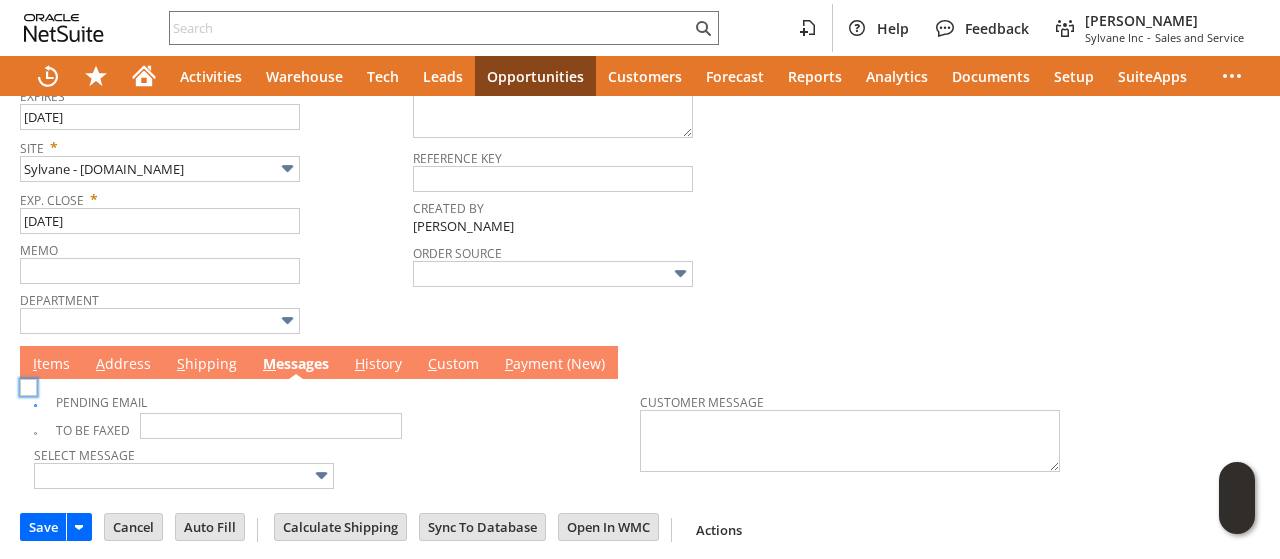 checkbox on "true" 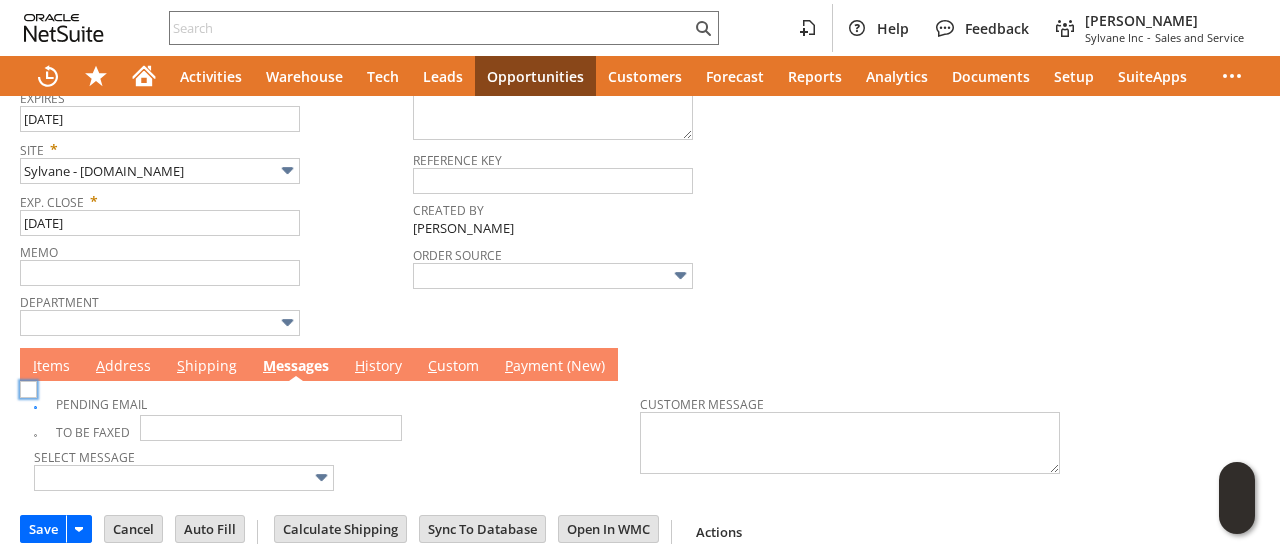 scroll, scrollTop: 429, scrollLeft: 0, axis: vertical 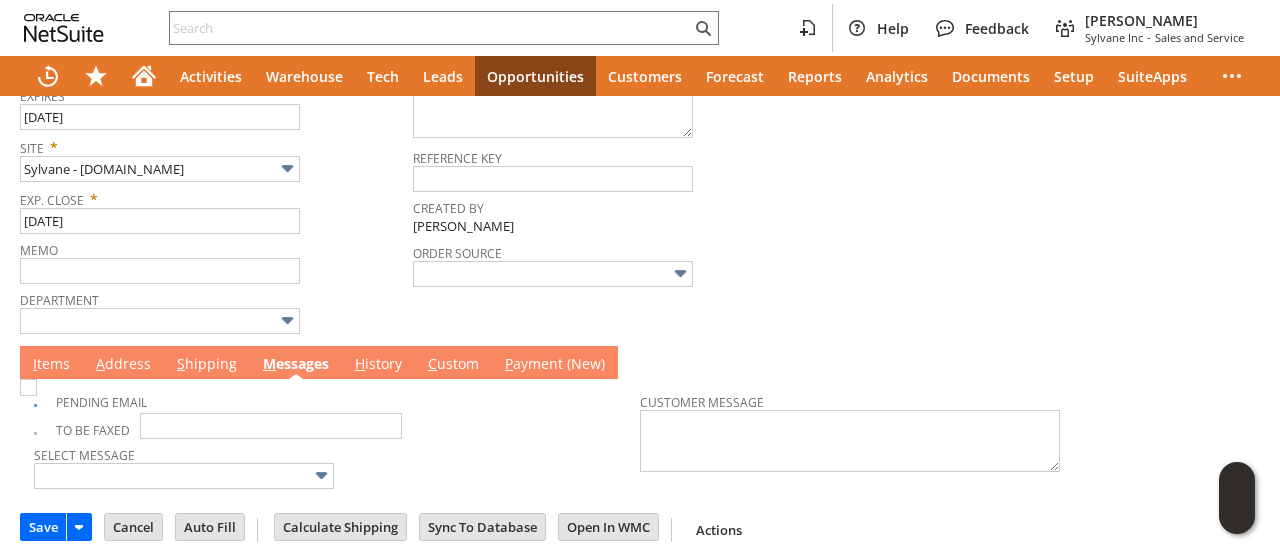 click on "I tems" at bounding box center (51, 365) 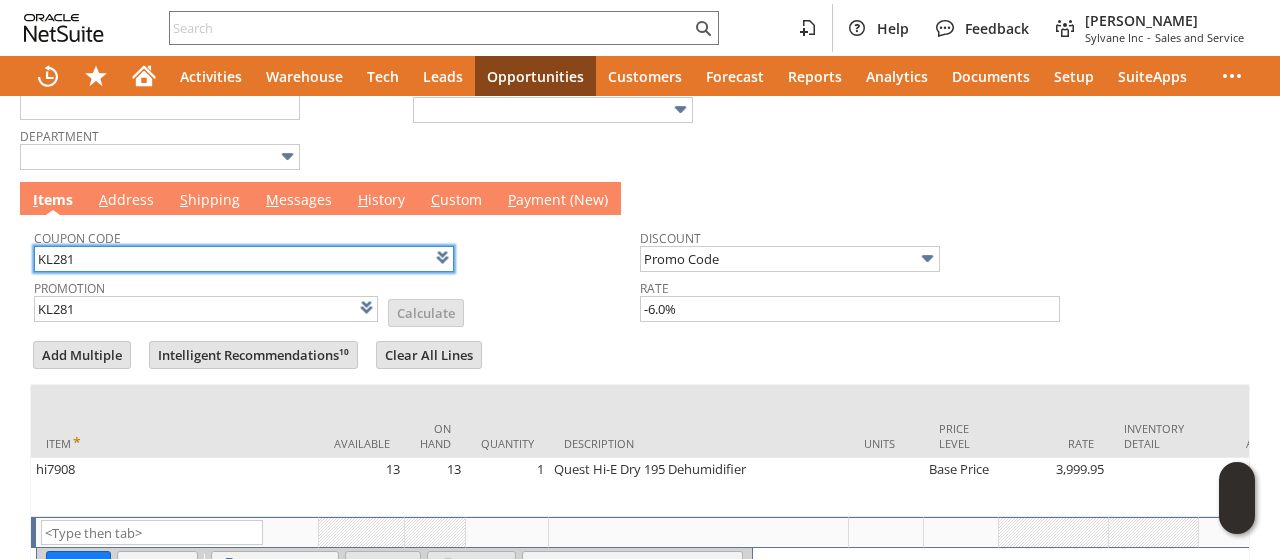 scroll, scrollTop: 629, scrollLeft: 0, axis: vertical 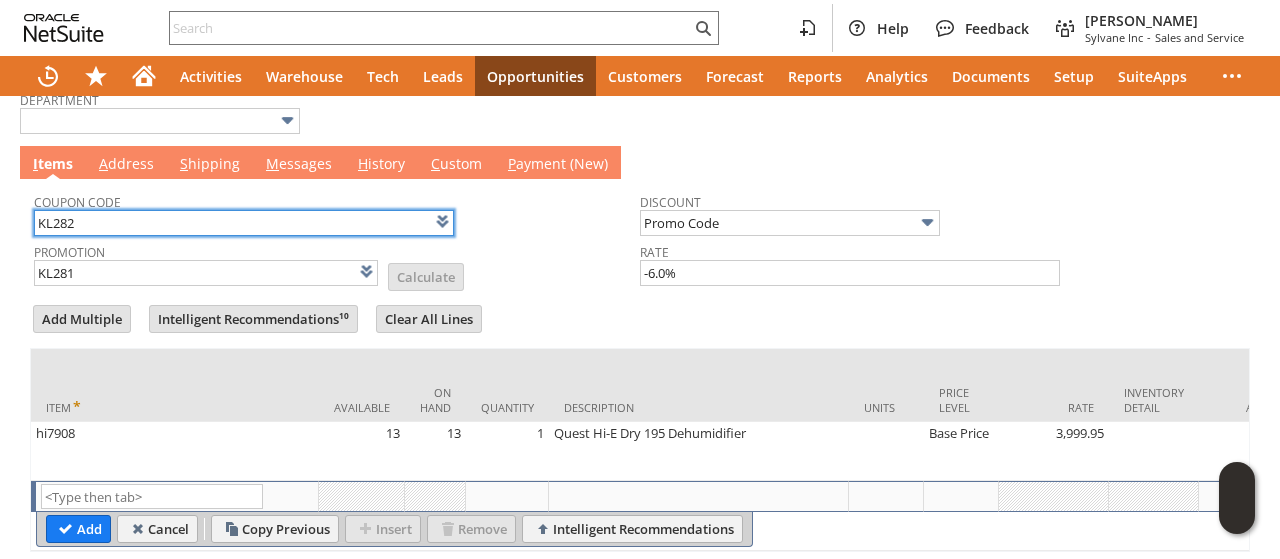 type on "KL282" 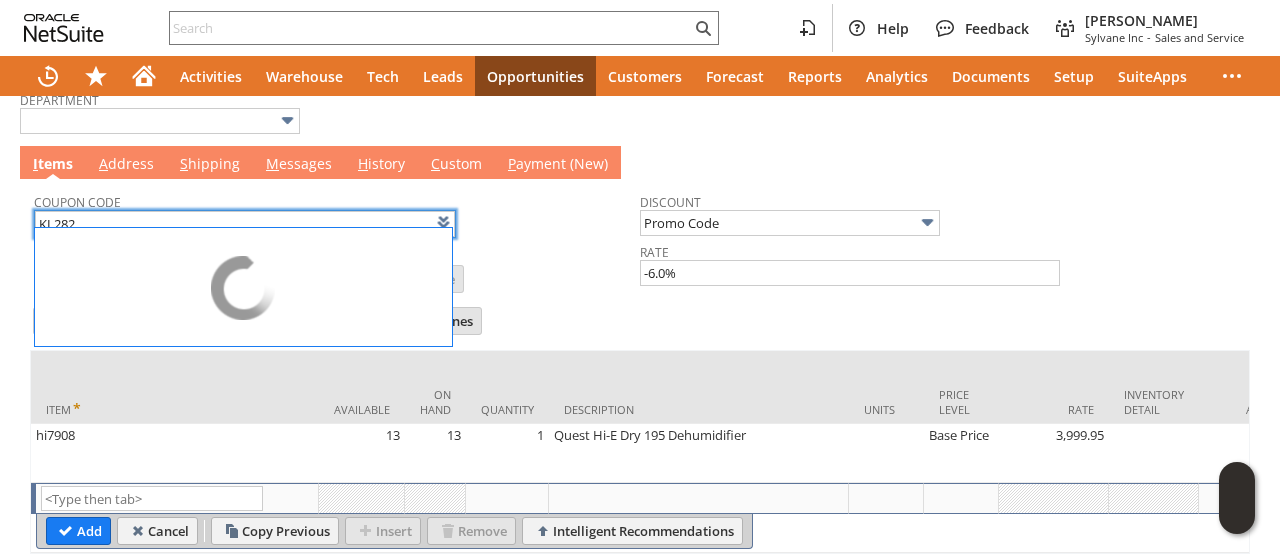 click on "Promotion
KL281
List
Calculate" at bounding box center [337, 265] 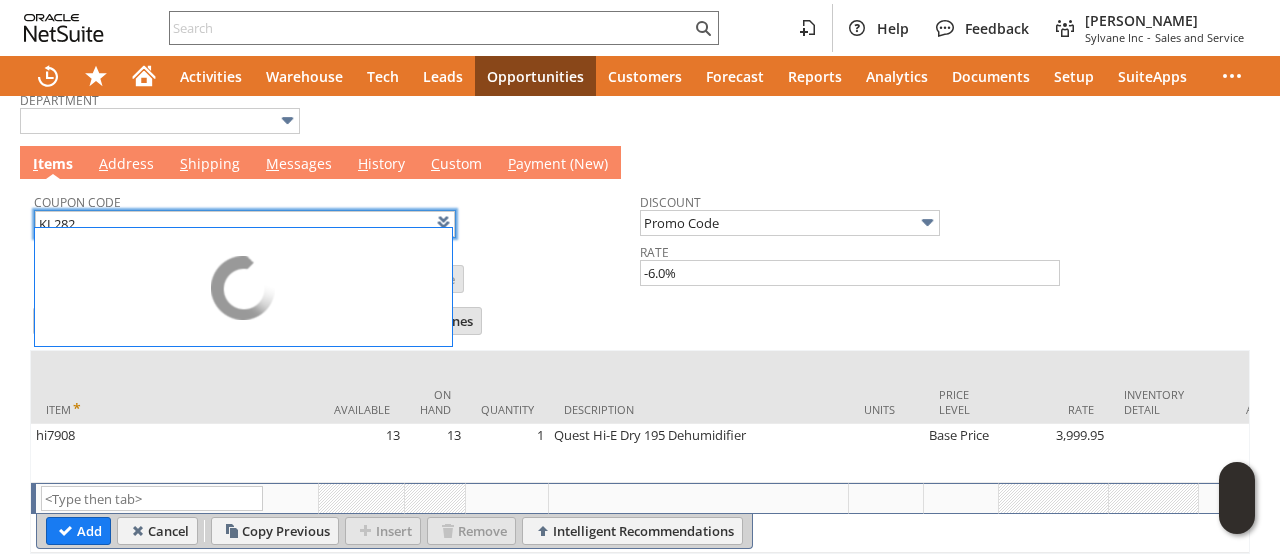 type on "Promo Code" 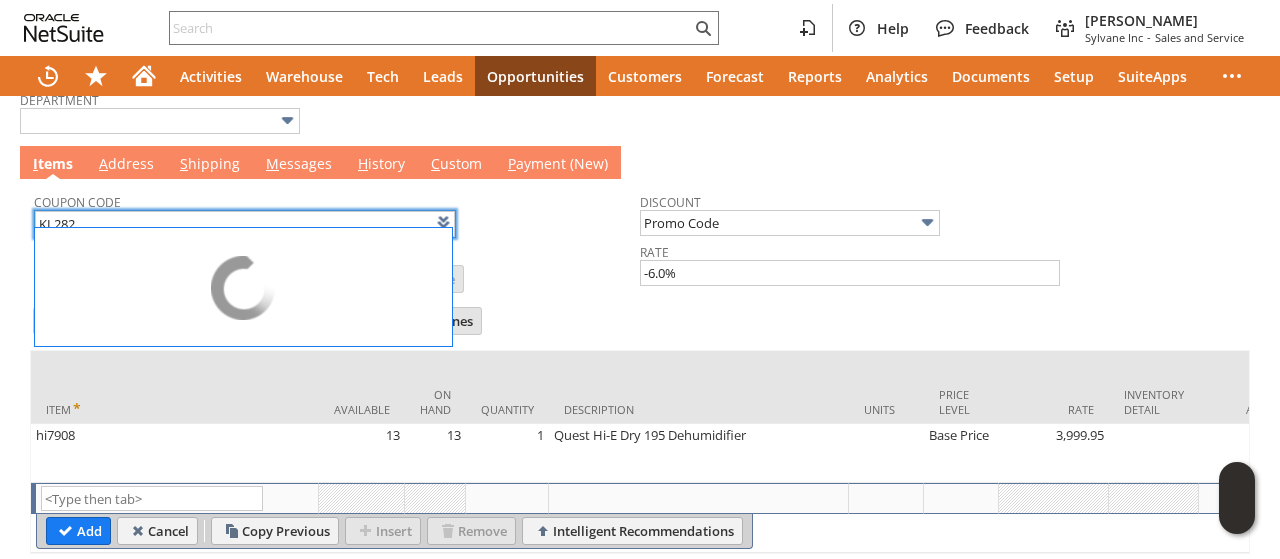 type on "-10.0%" 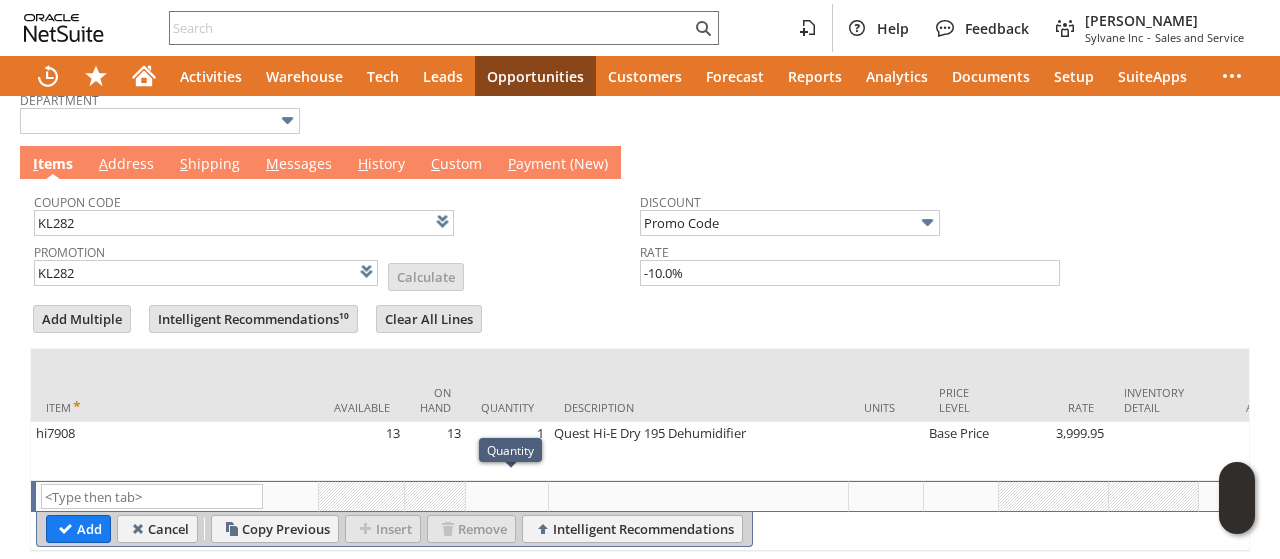 click on "Promotion
KL282
List
Calculate" at bounding box center [337, 263] 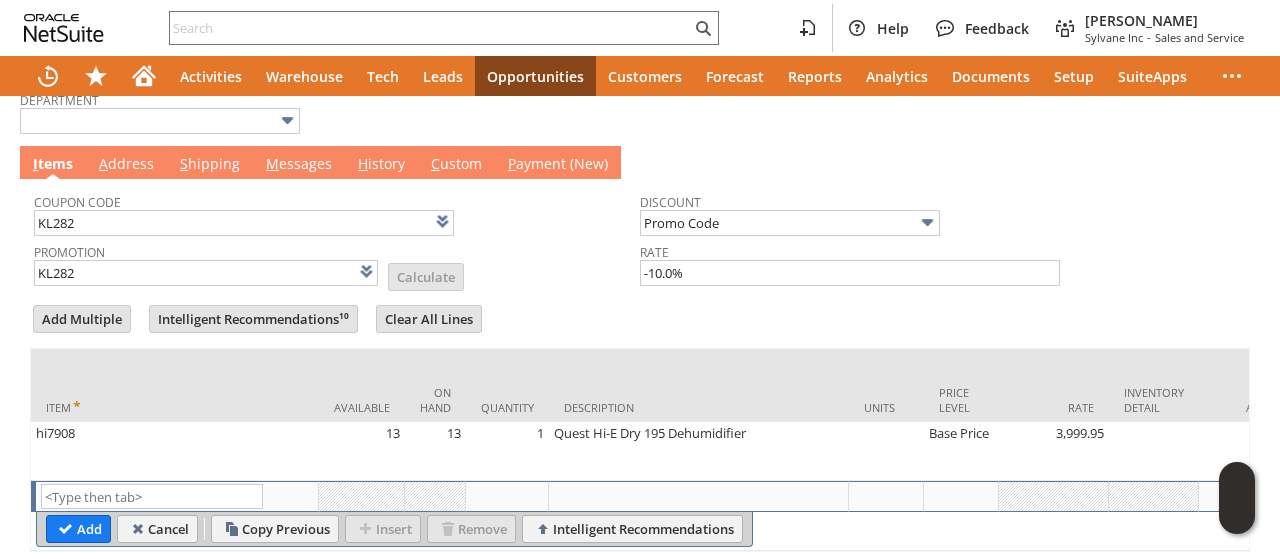 scroll, scrollTop: 0, scrollLeft: 0, axis: both 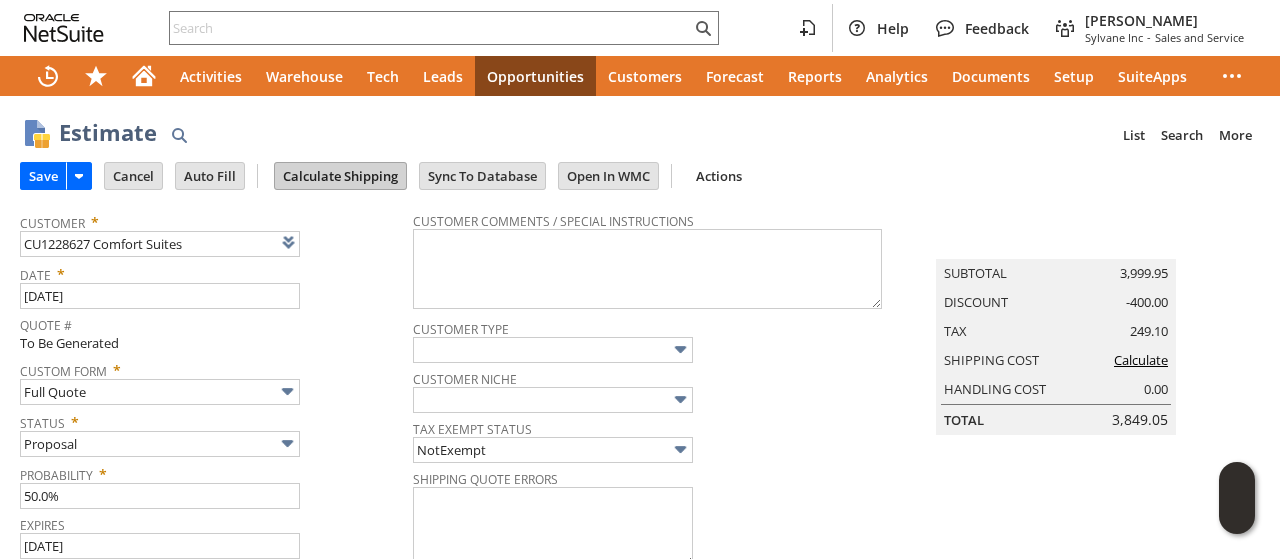 click on "Calculate Shipping" at bounding box center [340, 176] 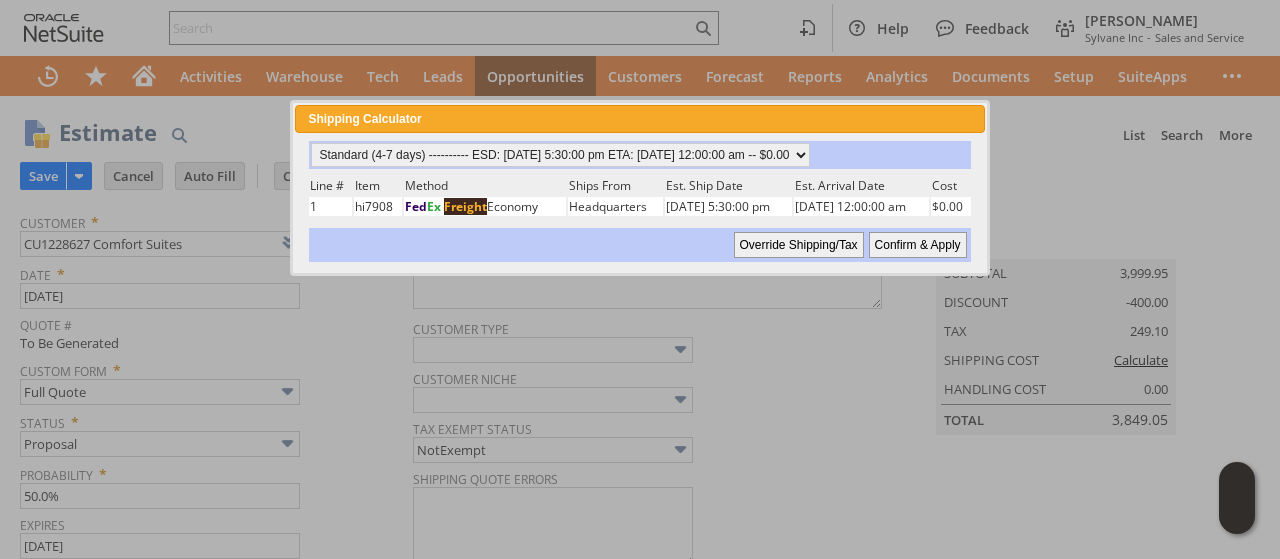 click on "Confirm & Apply" at bounding box center [918, 245] 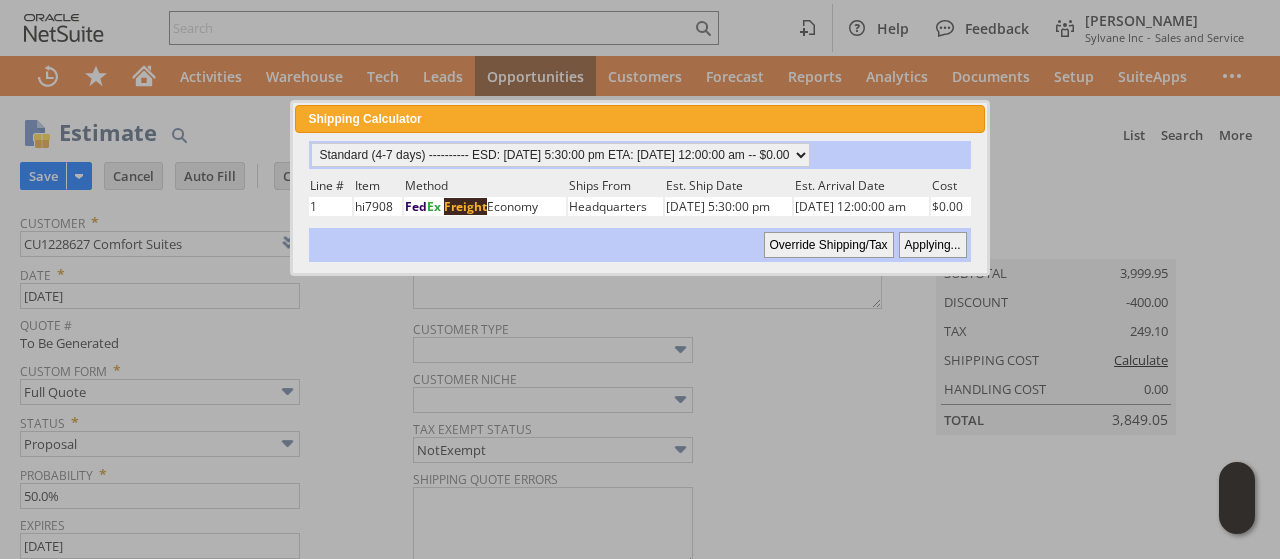 click on "Summary
Subtotal
3,999.95
Discount
-400.00
Tax
249.10
Shipping Cost
Calculate
Handling Cost
0.00
Total
3,849.05" at bounding box center (1076, 318) 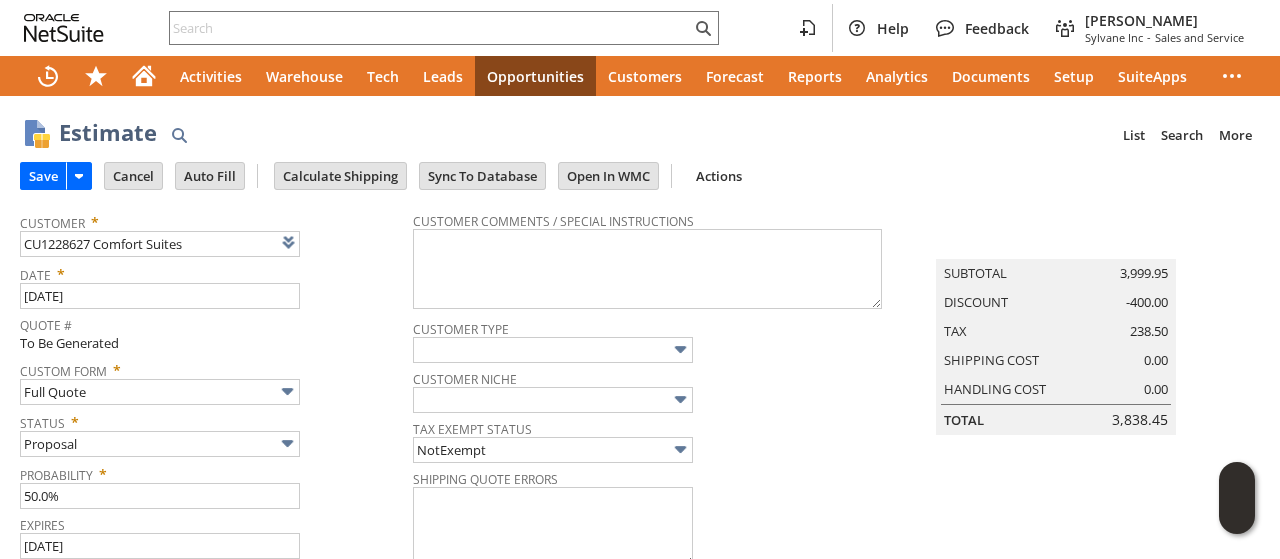 type 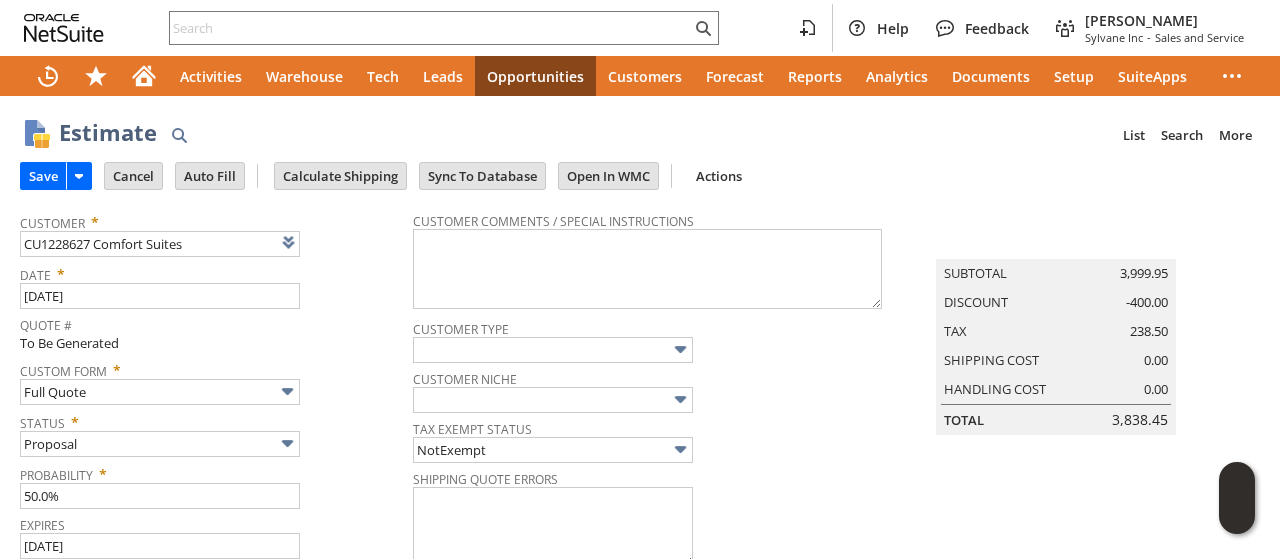 type on "Add" 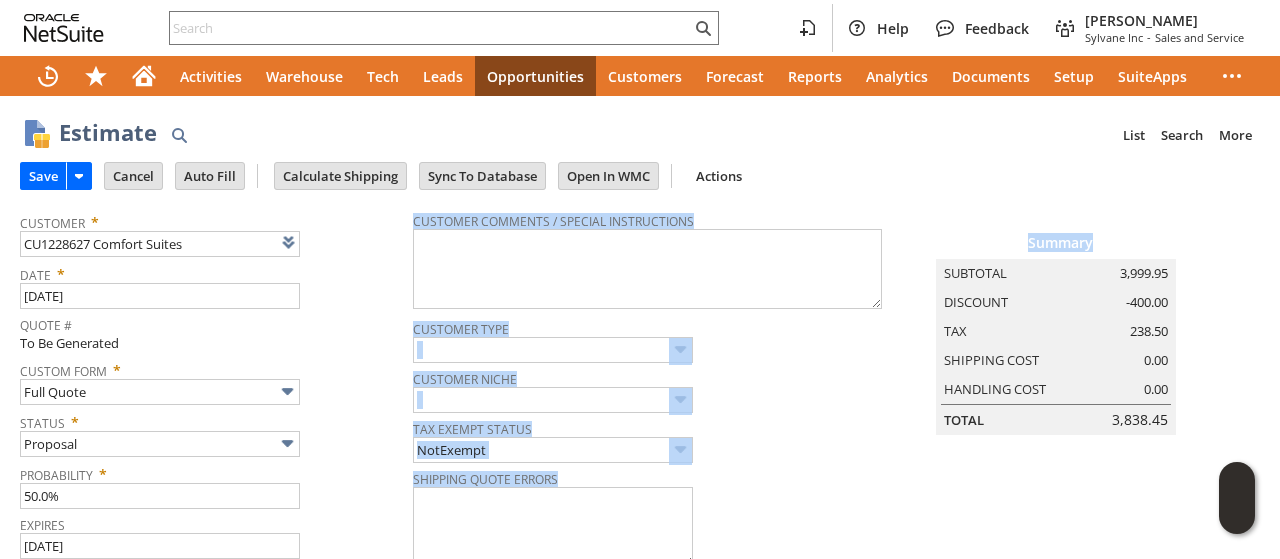 scroll, scrollTop: 600, scrollLeft: 0, axis: vertical 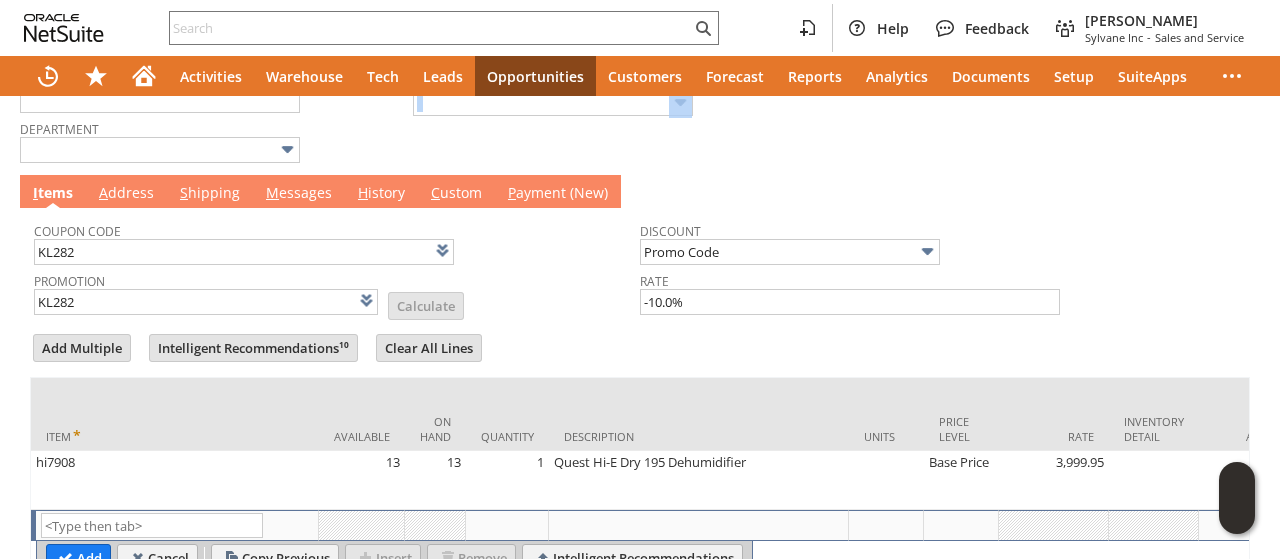 click on "M essages" at bounding box center (299, 194) 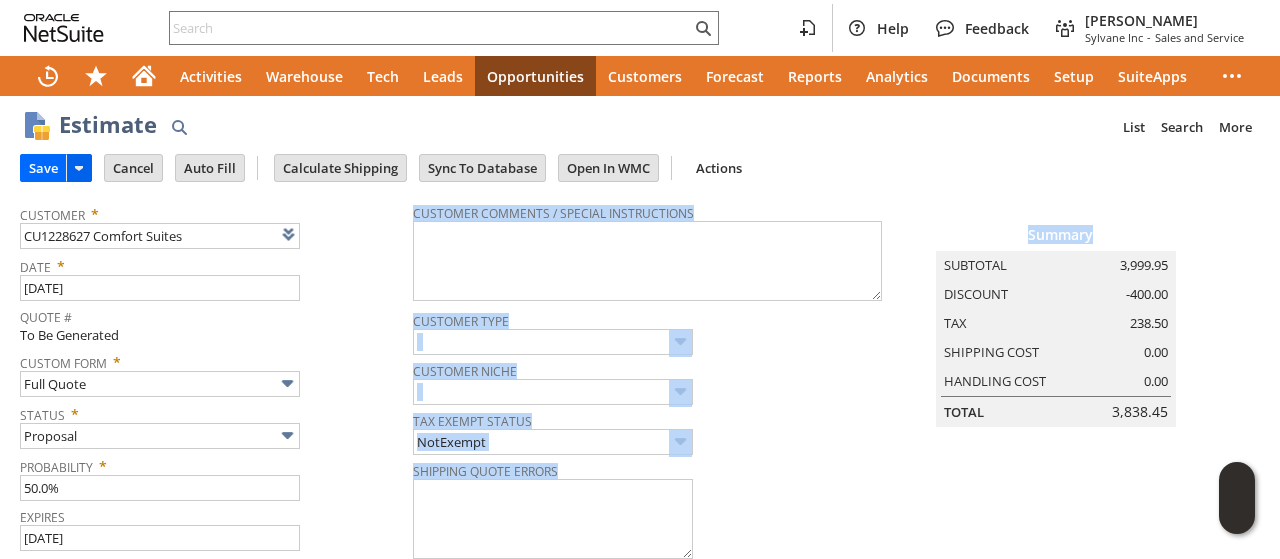 scroll, scrollTop: 0, scrollLeft: 0, axis: both 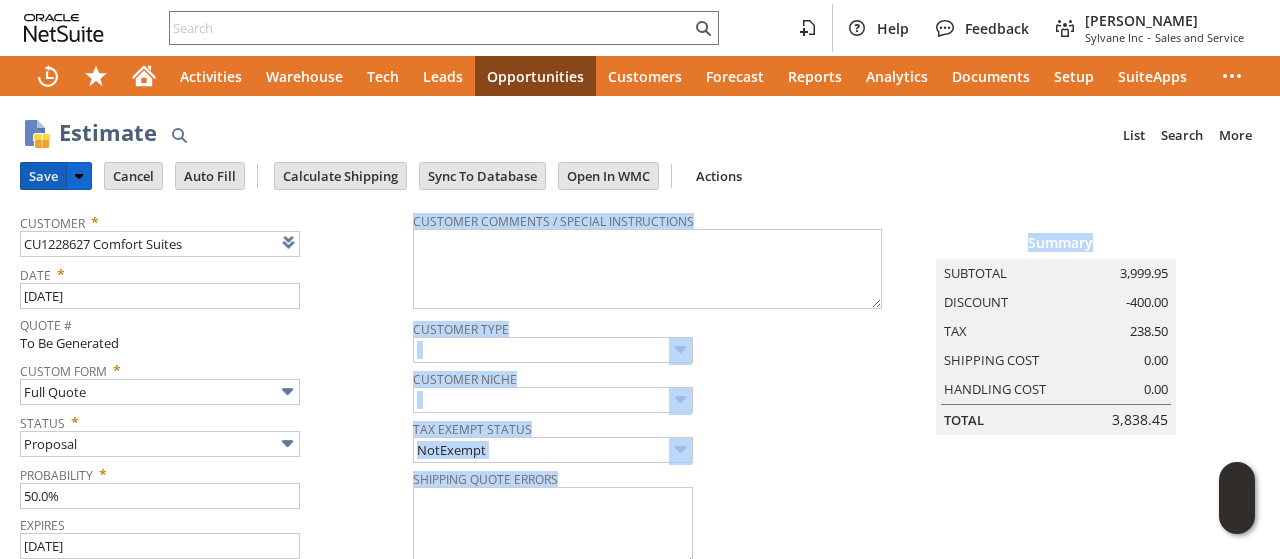 click on "Save" at bounding box center (43, 176) 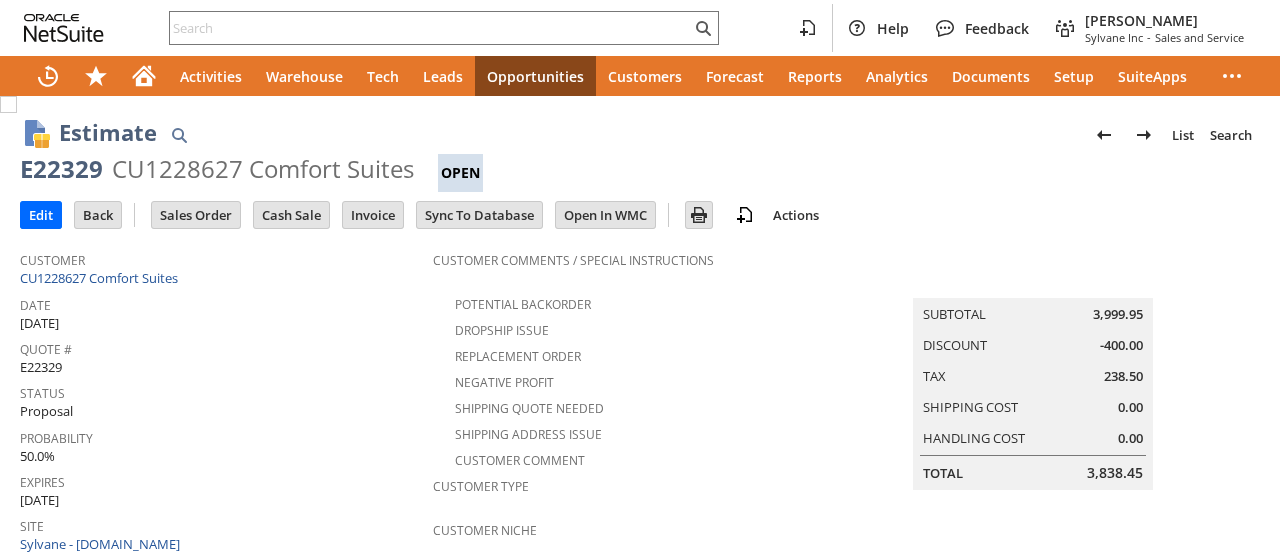 scroll, scrollTop: 0, scrollLeft: 0, axis: both 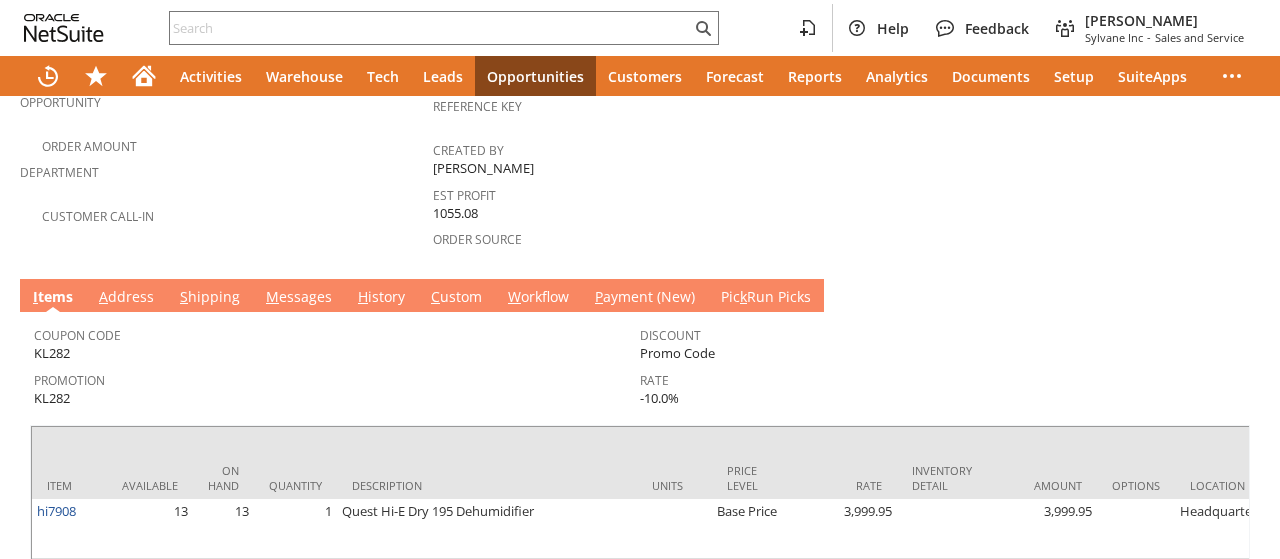 click on "M essages" at bounding box center [299, 298] 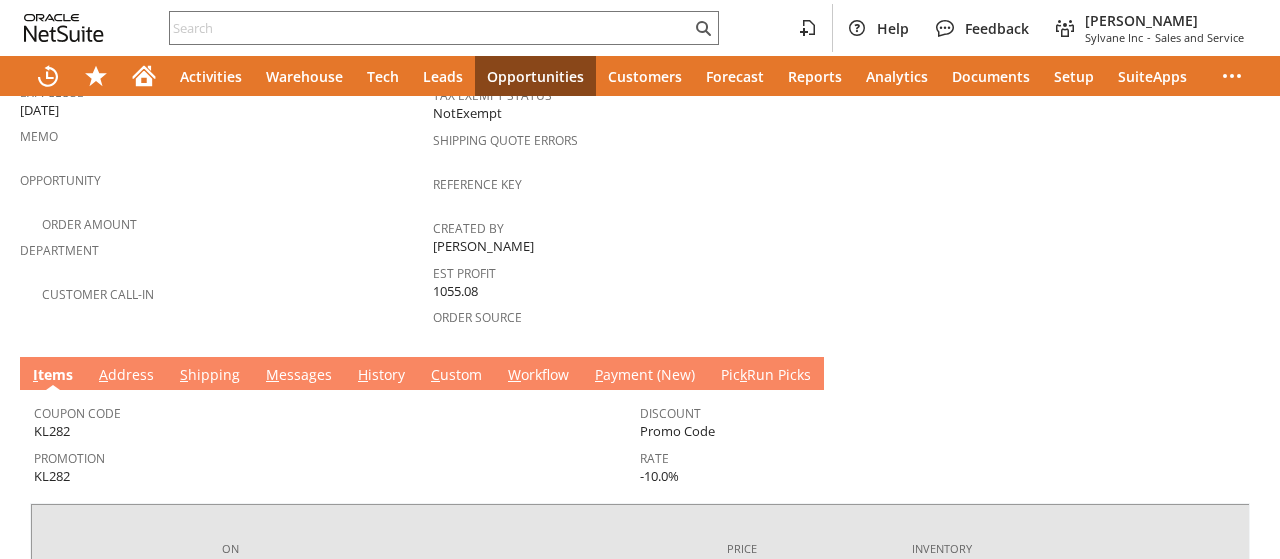 scroll, scrollTop: 634, scrollLeft: 0, axis: vertical 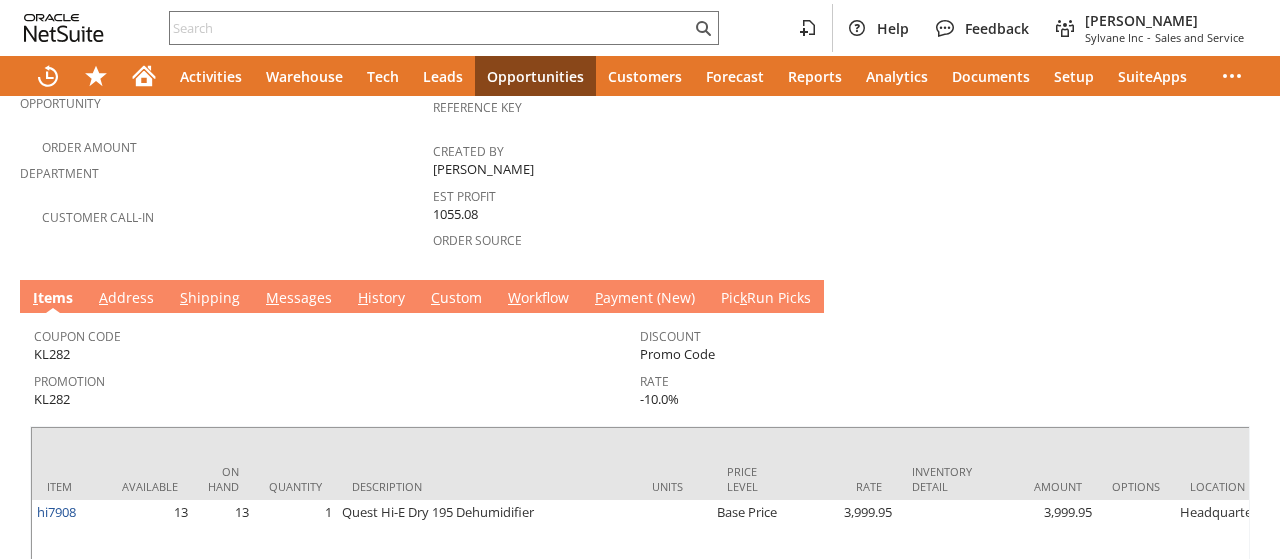 click on "M essages" at bounding box center (299, 299) 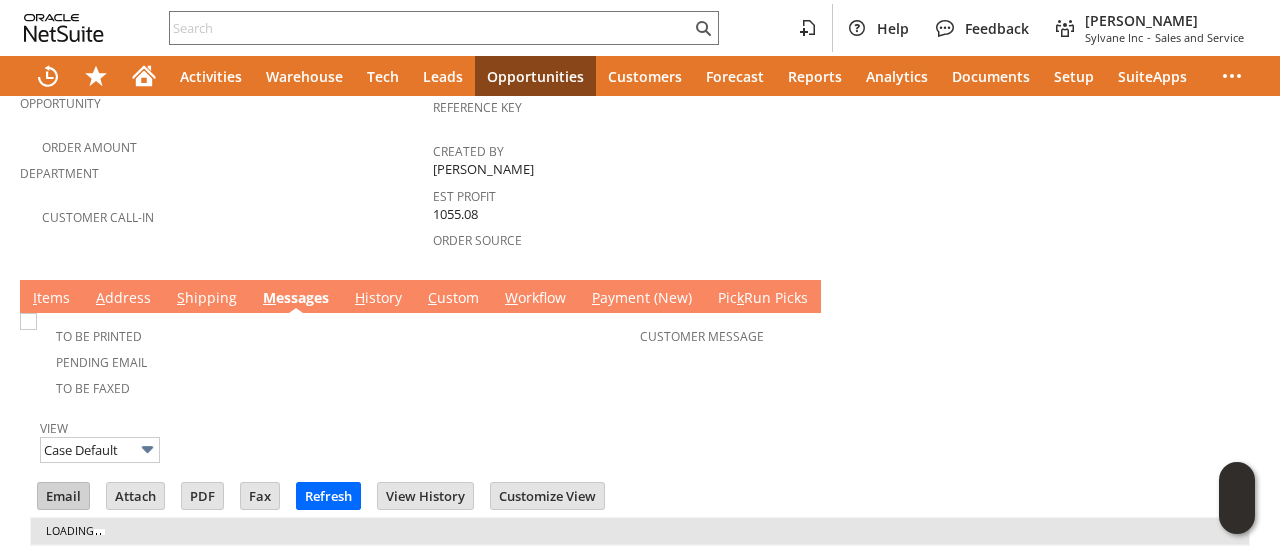 scroll, scrollTop: 656, scrollLeft: 0, axis: vertical 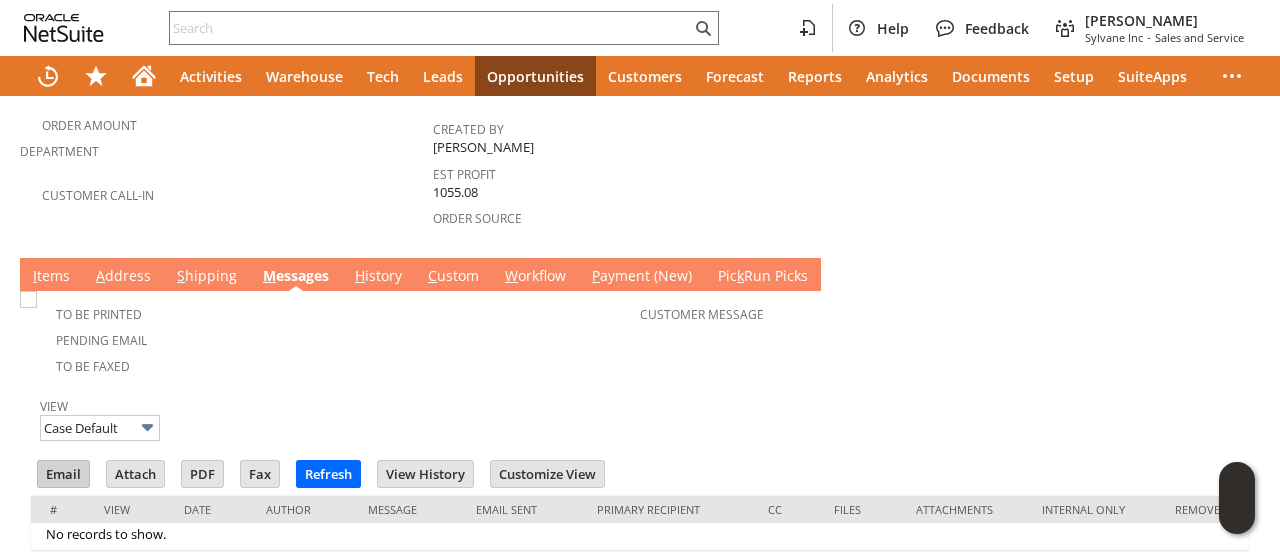 click on "Email" at bounding box center [63, 474] 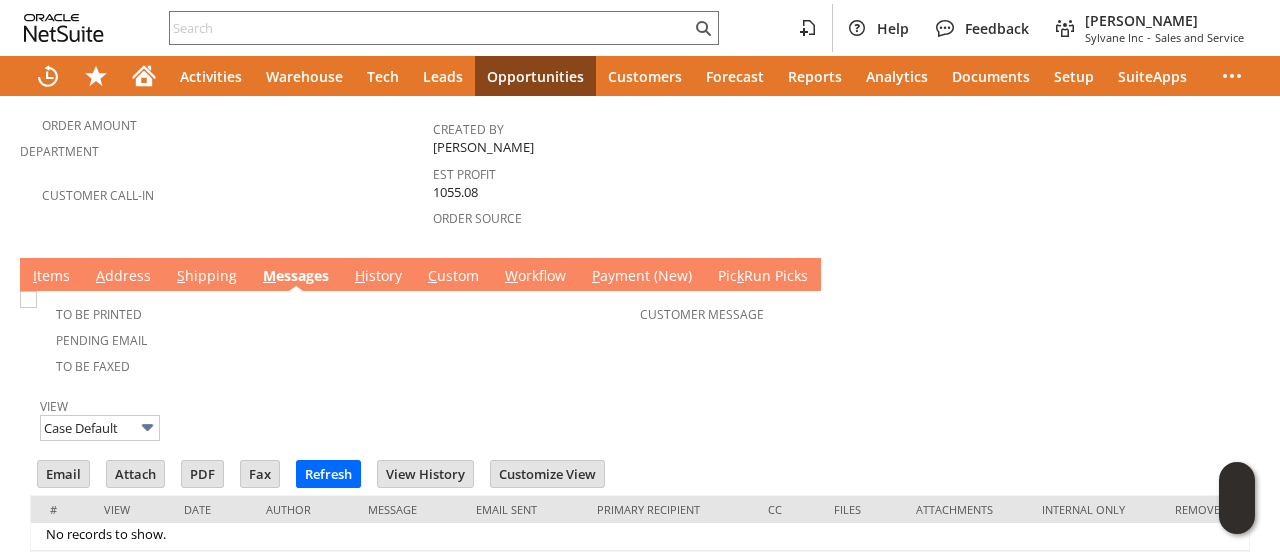 click on "Customer Message" at bounding box center [943, 336] 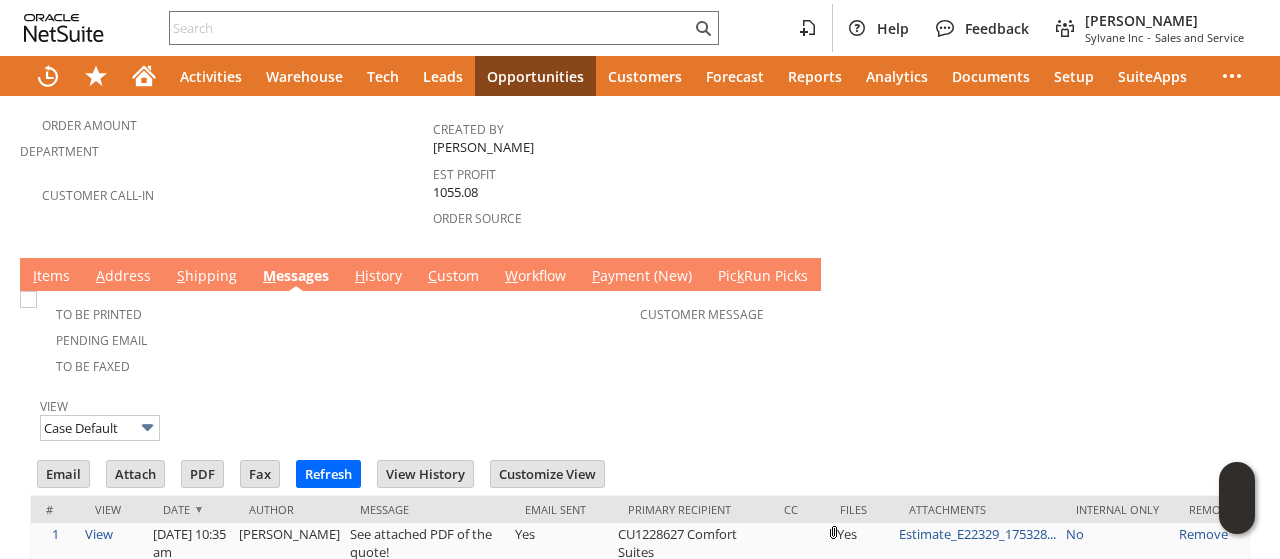 scroll, scrollTop: 0, scrollLeft: 0, axis: both 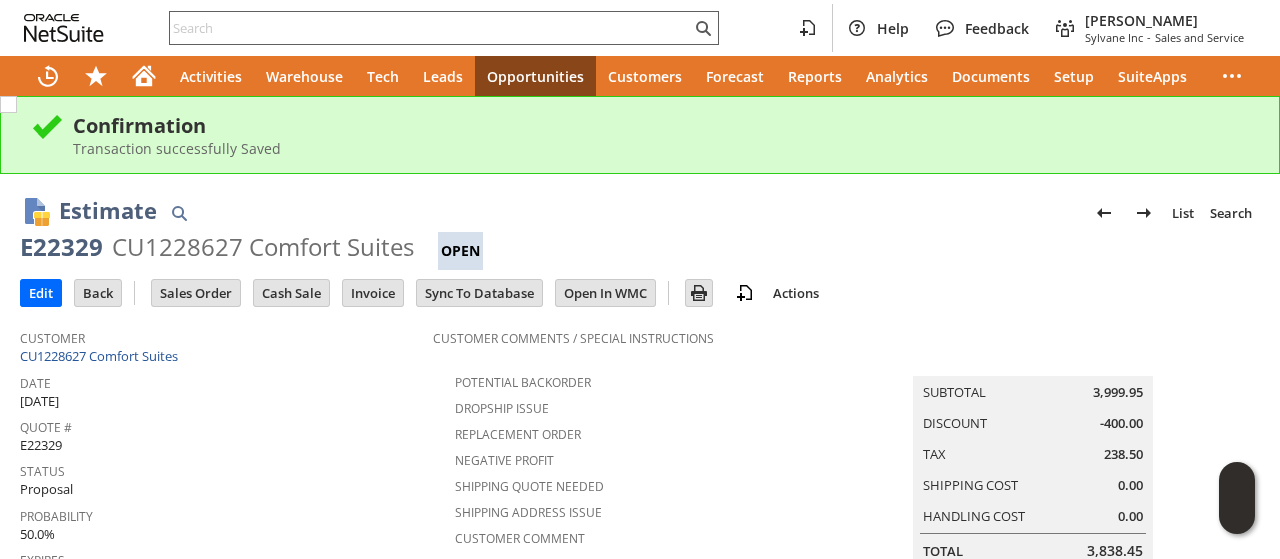 drag, startPoint x: 414, startPoint y: 8, endPoint x: 351, endPoint y: 20, distance: 64.132675 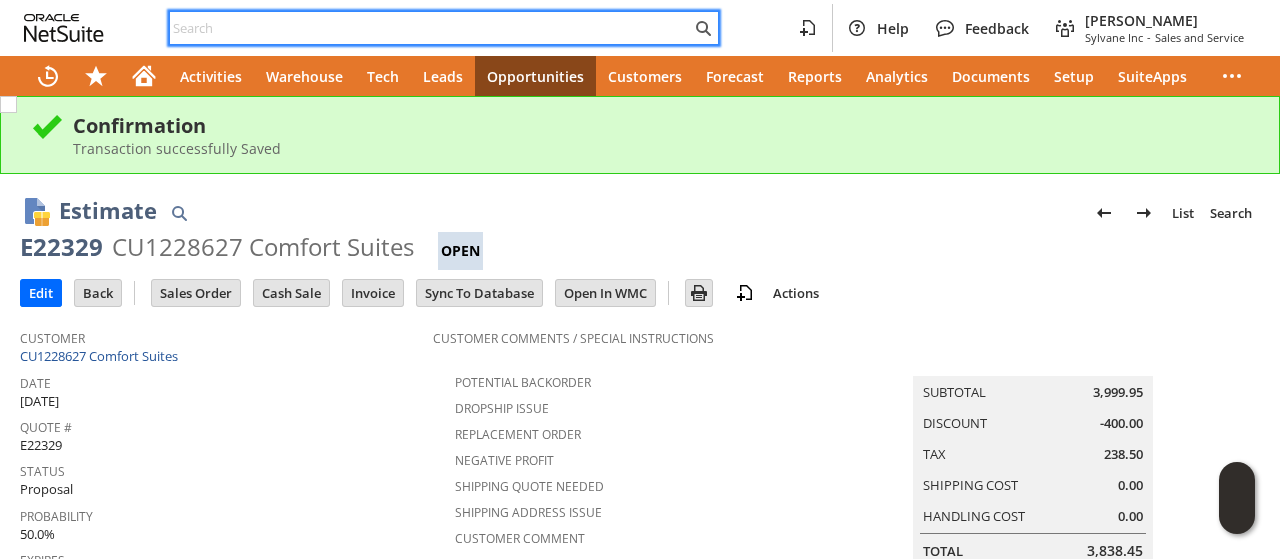paste on "7044664025" 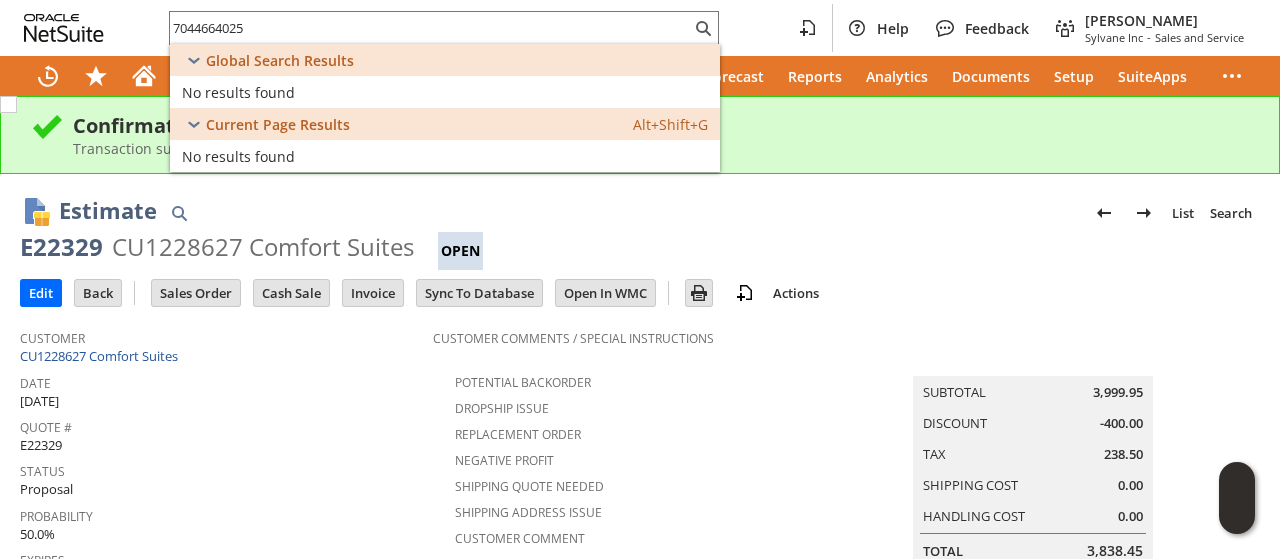 click on "Dropship Issue" at bounding box center (639, 406) 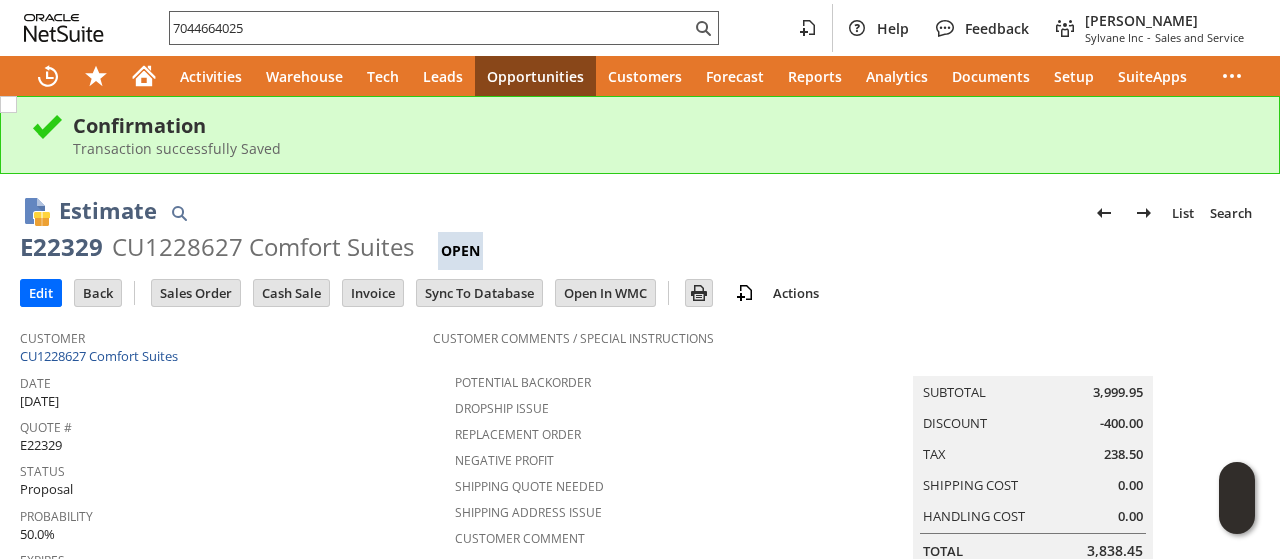 click on "7044664025" at bounding box center (430, 28) 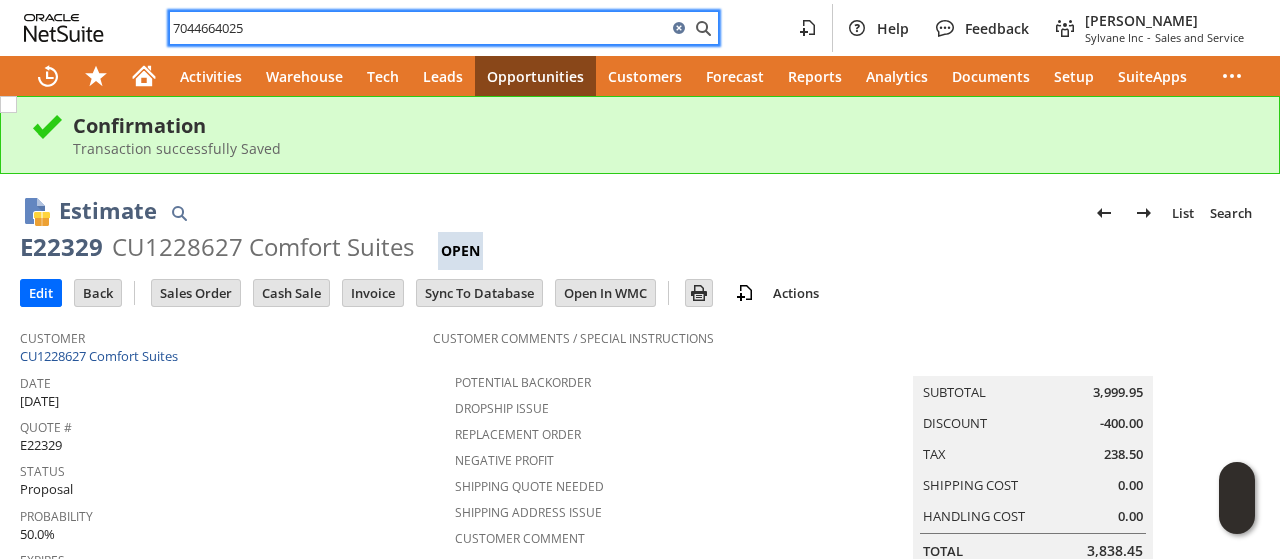 click on "7044664025" at bounding box center (418, 28) 